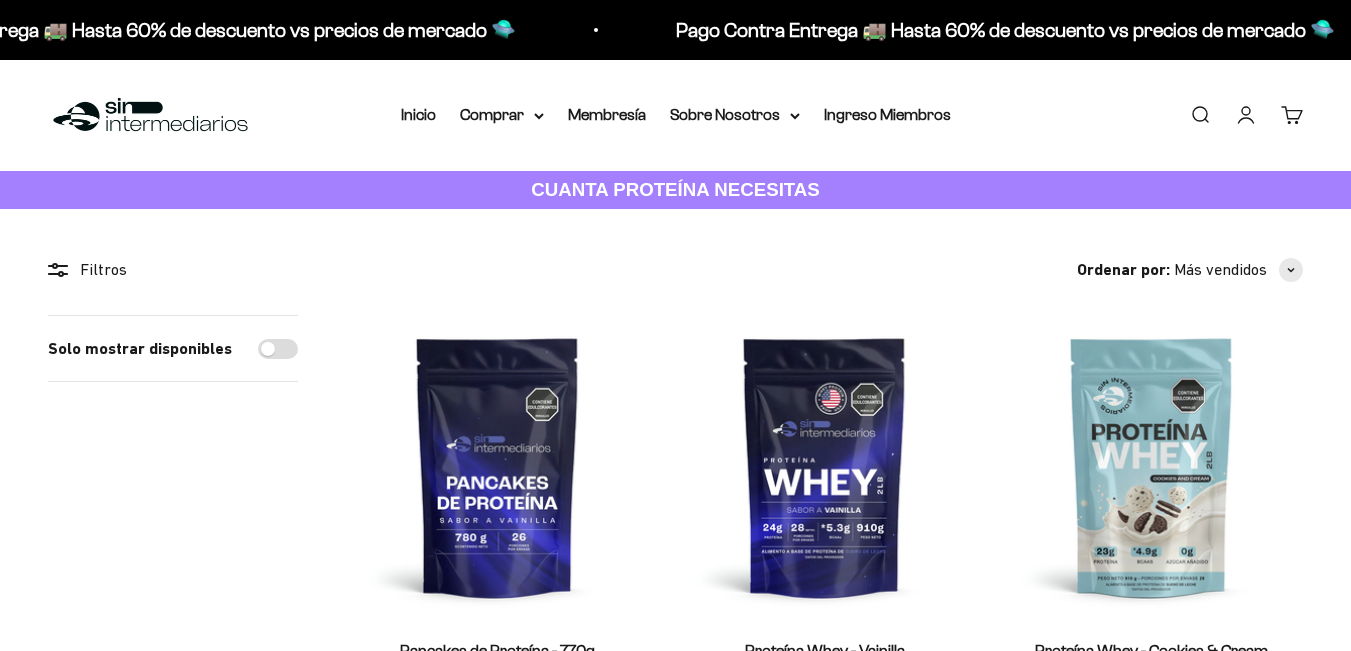 scroll, scrollTop: 0, scrollLeft: 0, axis: both 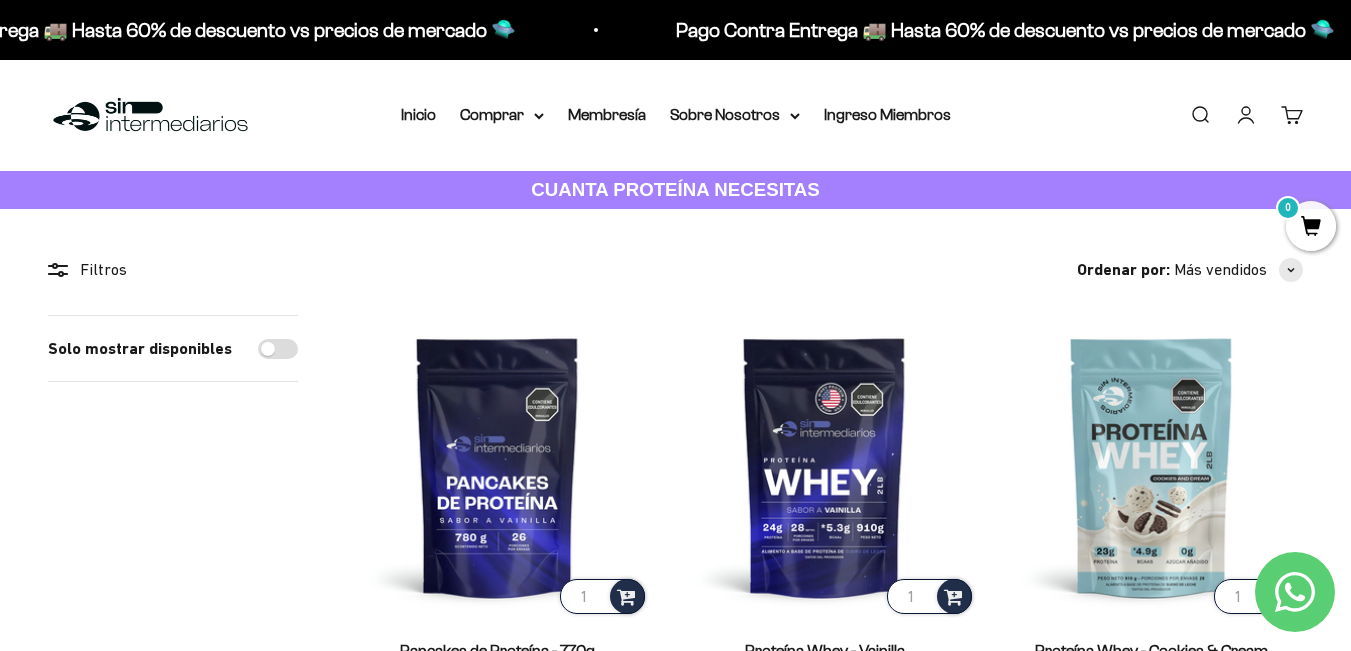 click on "Iniciar sesión" at bounding box center (1246, 115) 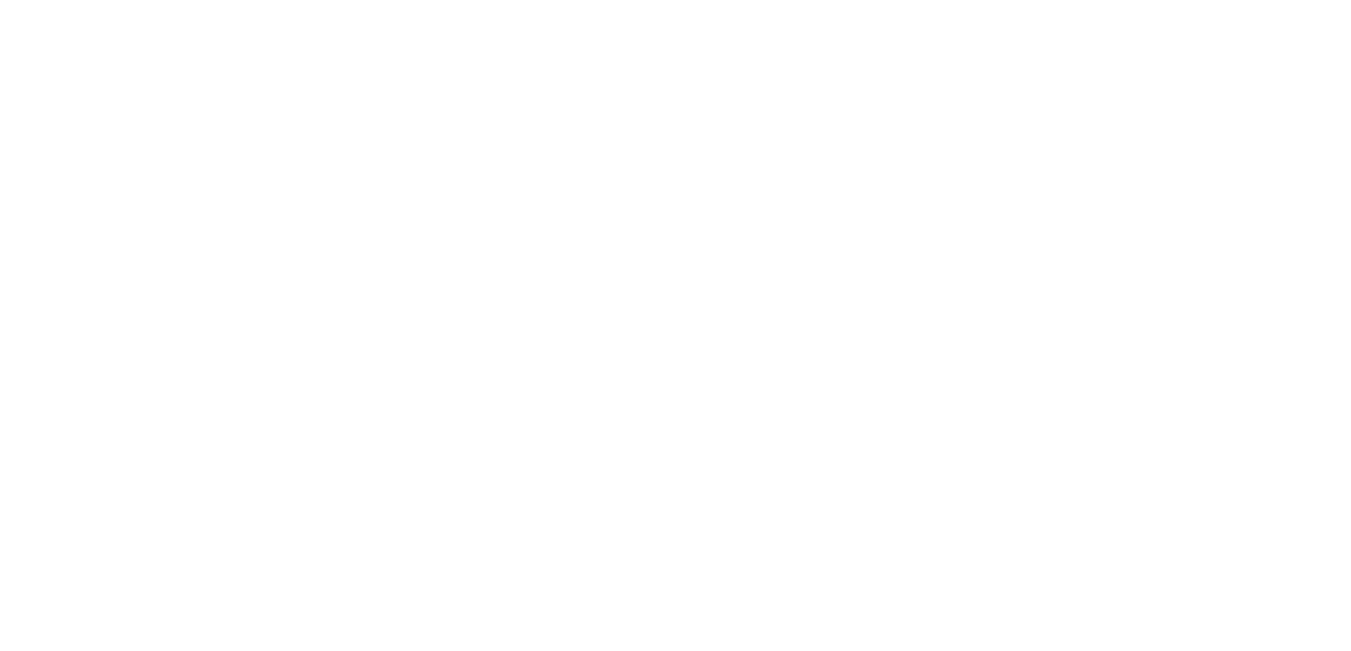 scroll, scrollTop: 0, scrollLeft: 0, axis: both 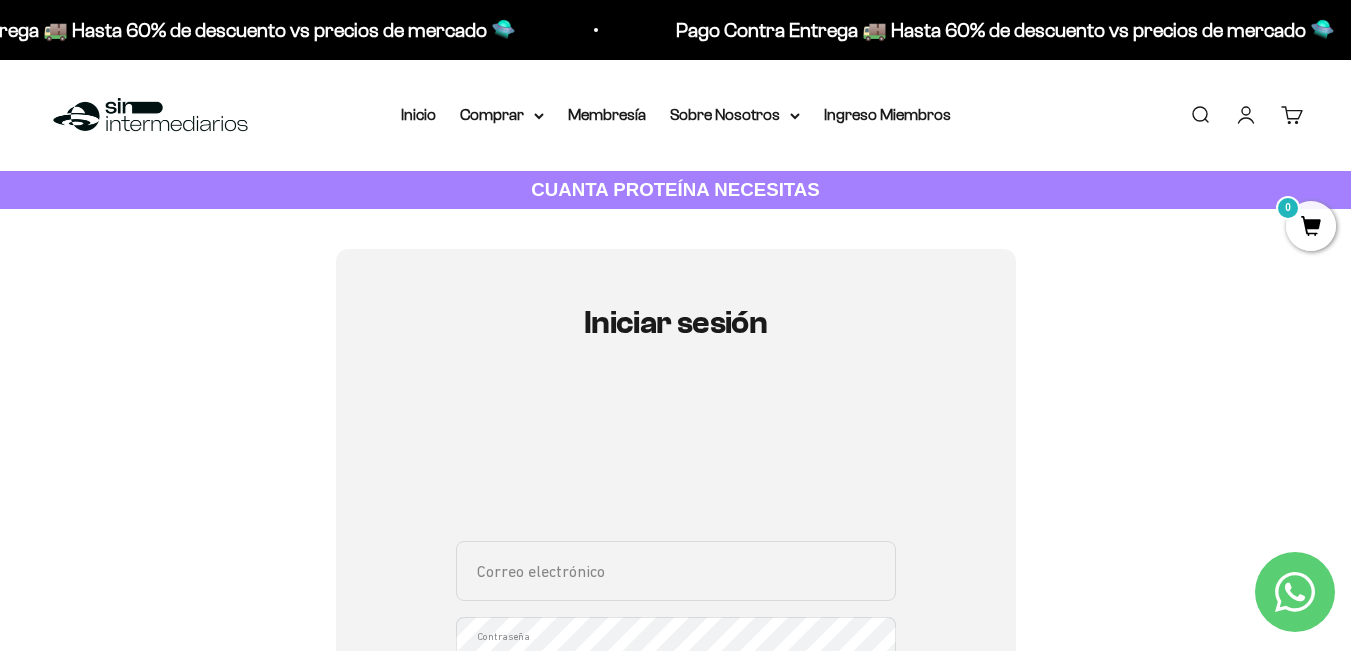 type on "[EMAIL]" 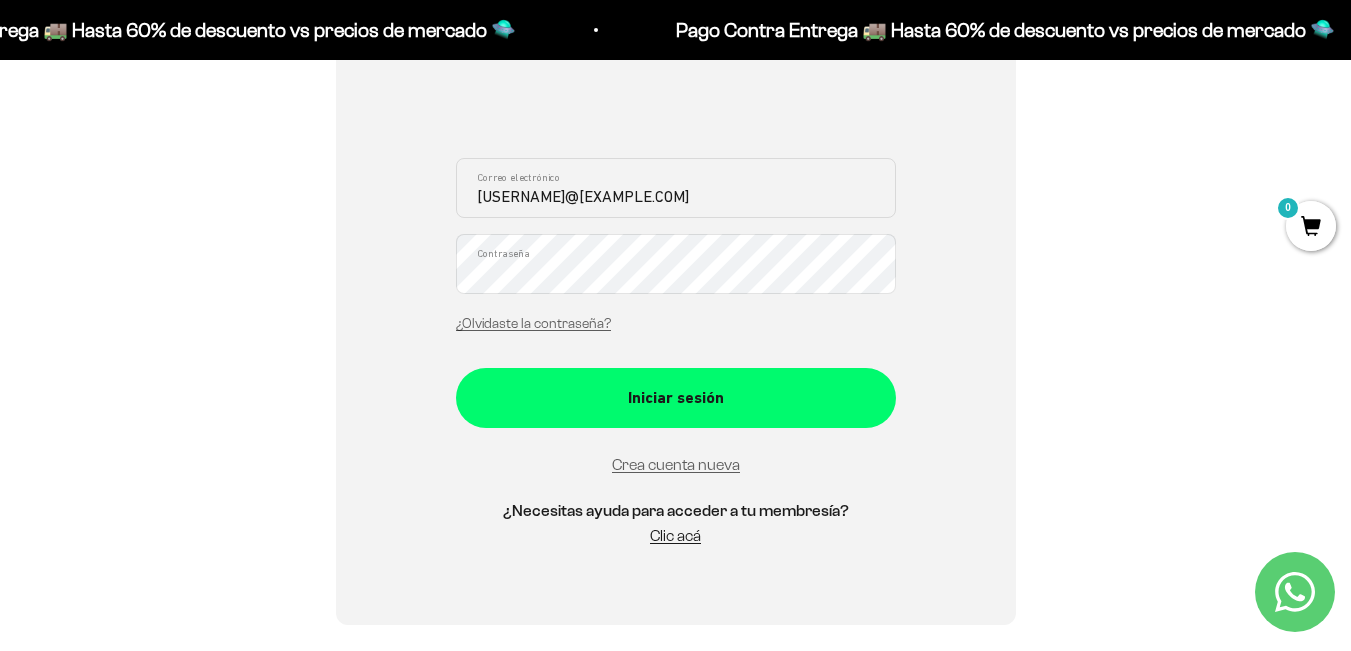 scroll, scrollTop: 386, scrollLeft: 0, axis: vertical 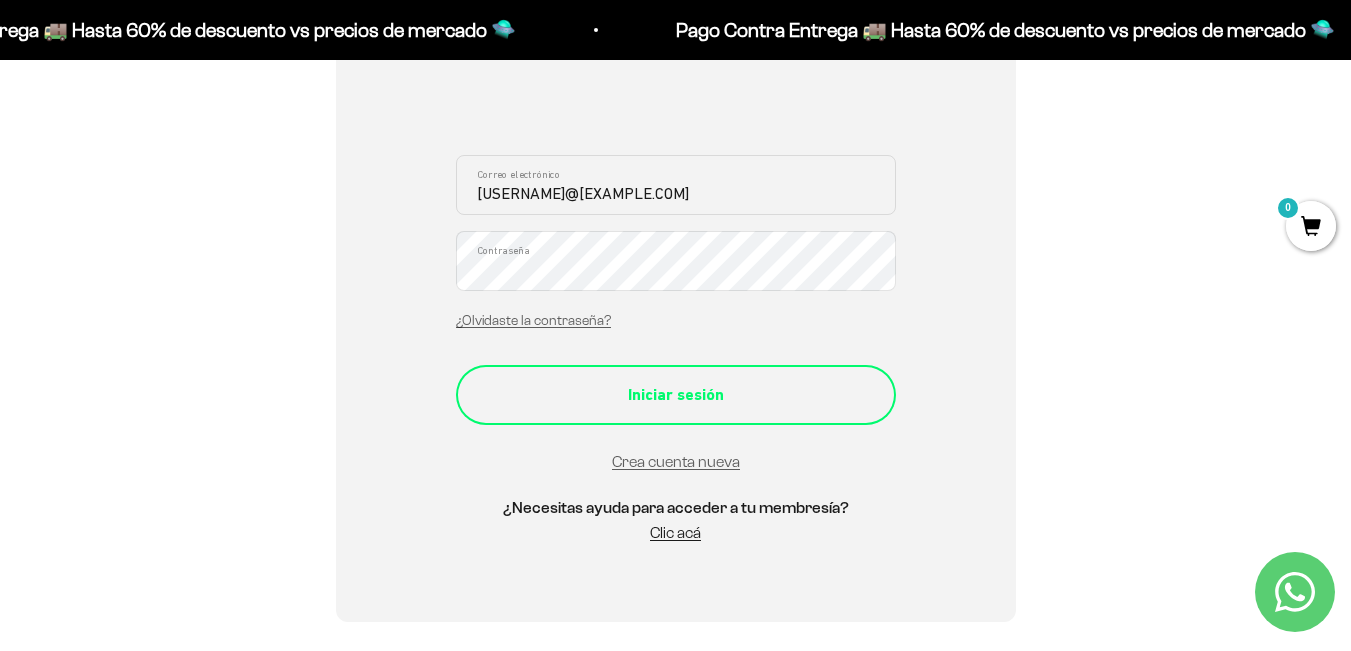 click on "Iniciar sesión" at bounding box center (676, 395) 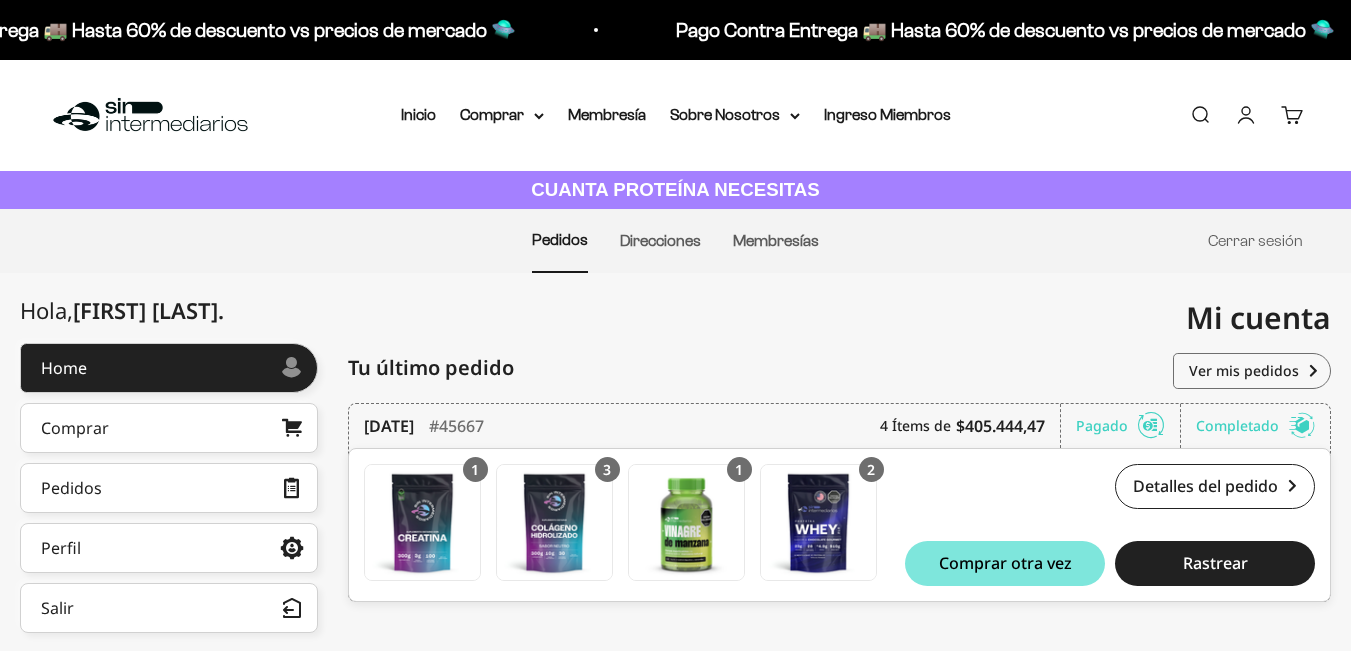 scroll, scrollTop: 0, scrollLeft: 0, axis: both 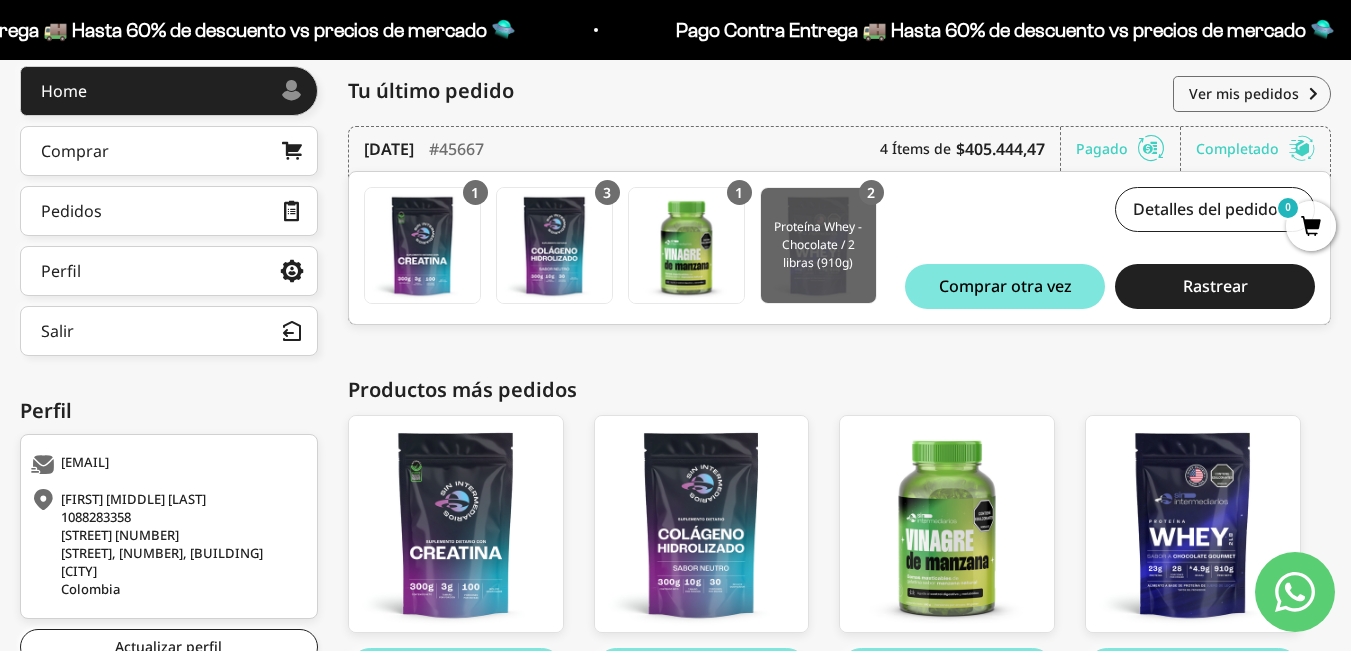 click at bounding box center (818, 245) 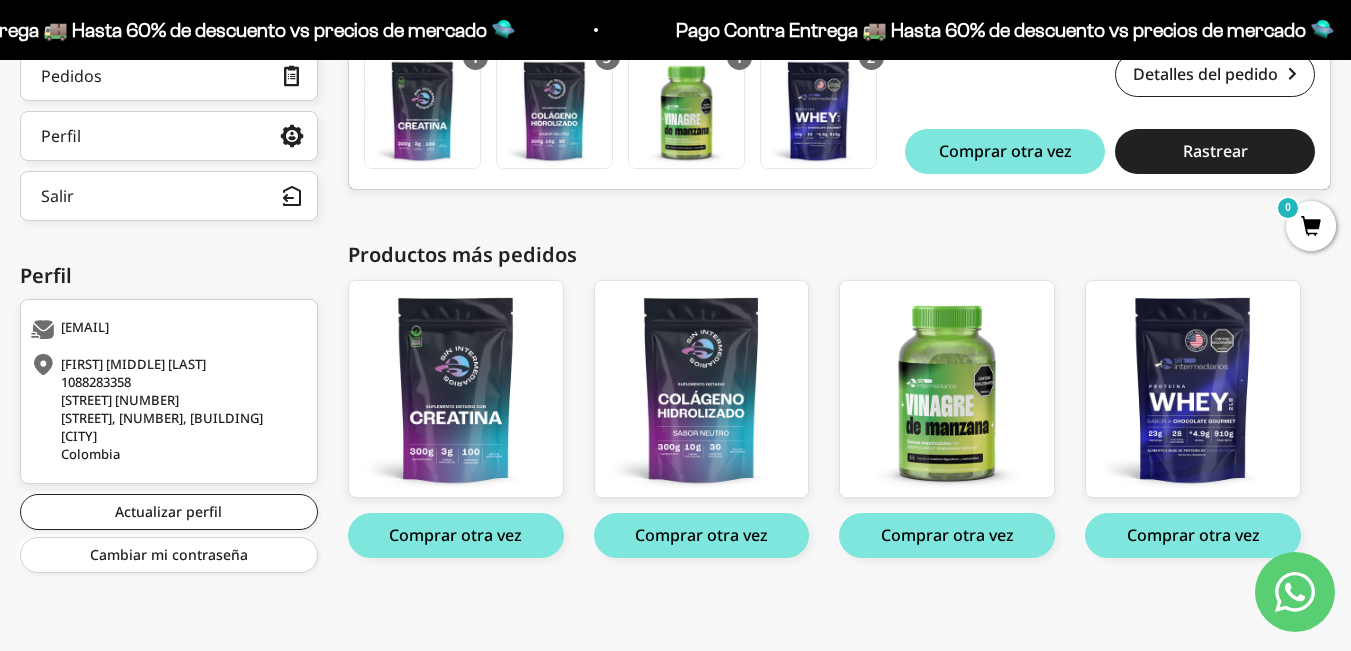 scroll, scrollTop: 414, scrollLeft: 0, axis: vertical 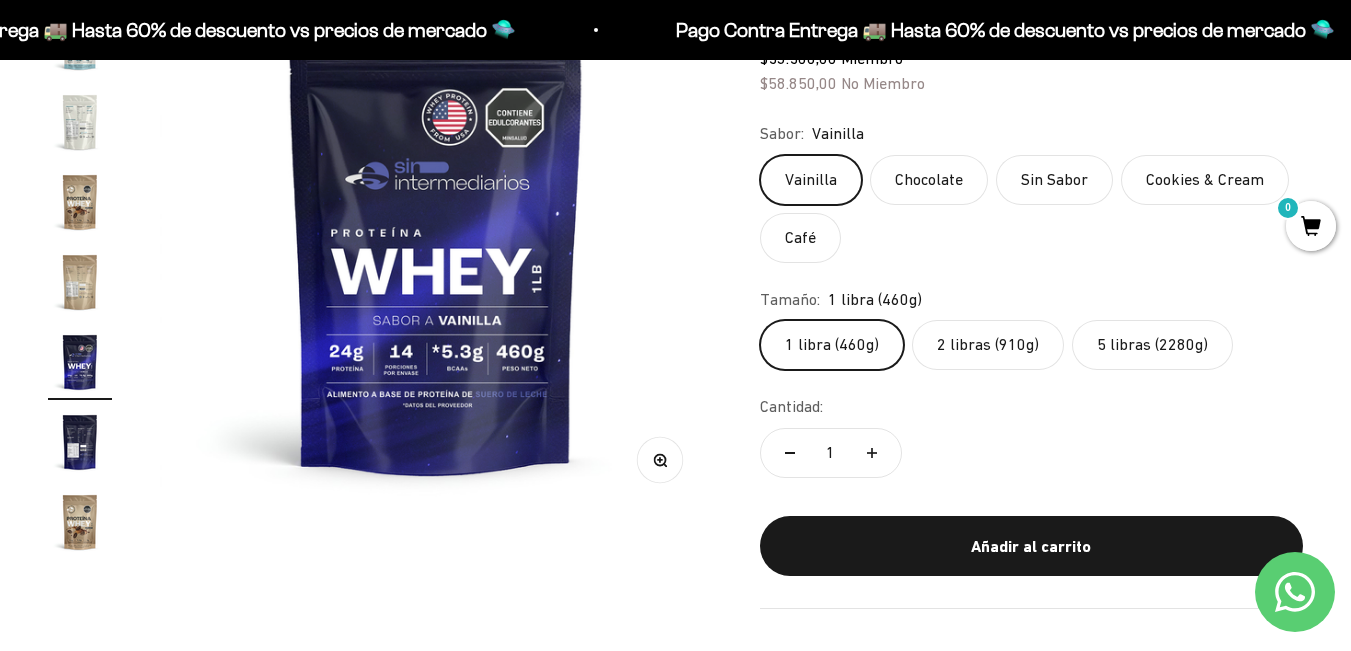 drag, startPoint x: 1360, startPoint y: 85, endPoint x: 1365, endPoint y: 115, distance: 30.413813 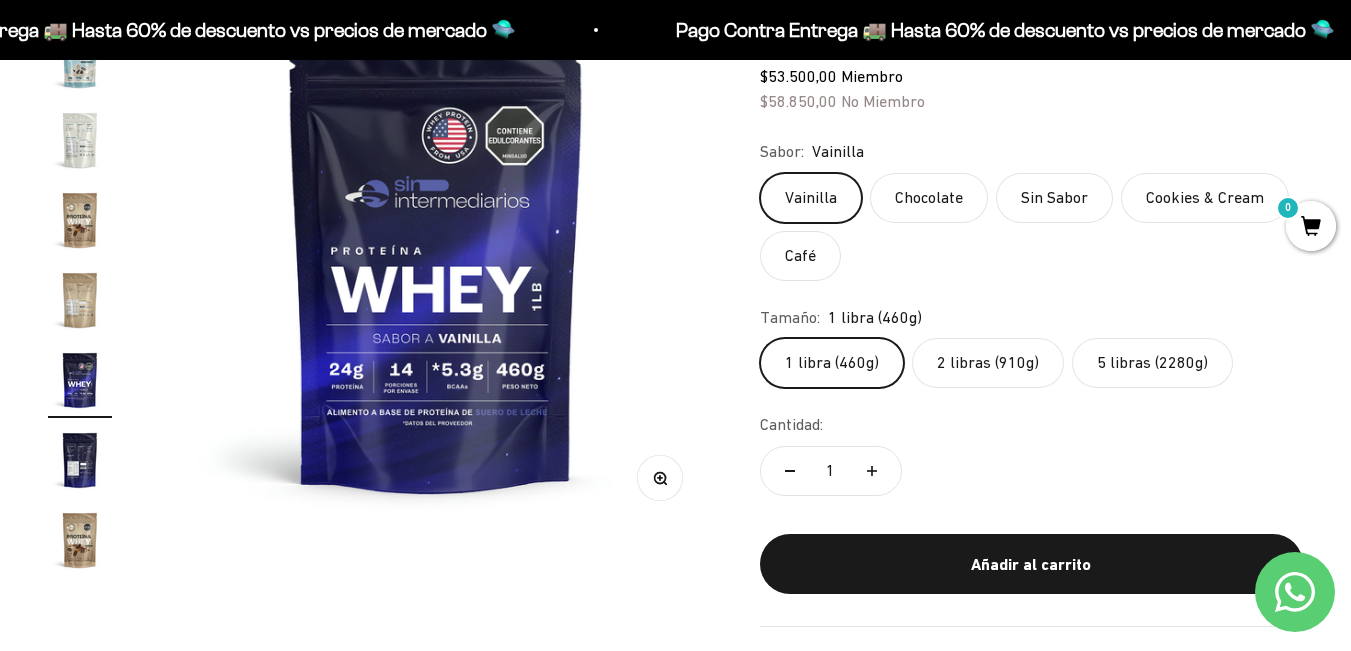 click at bounding box center [80, 460] 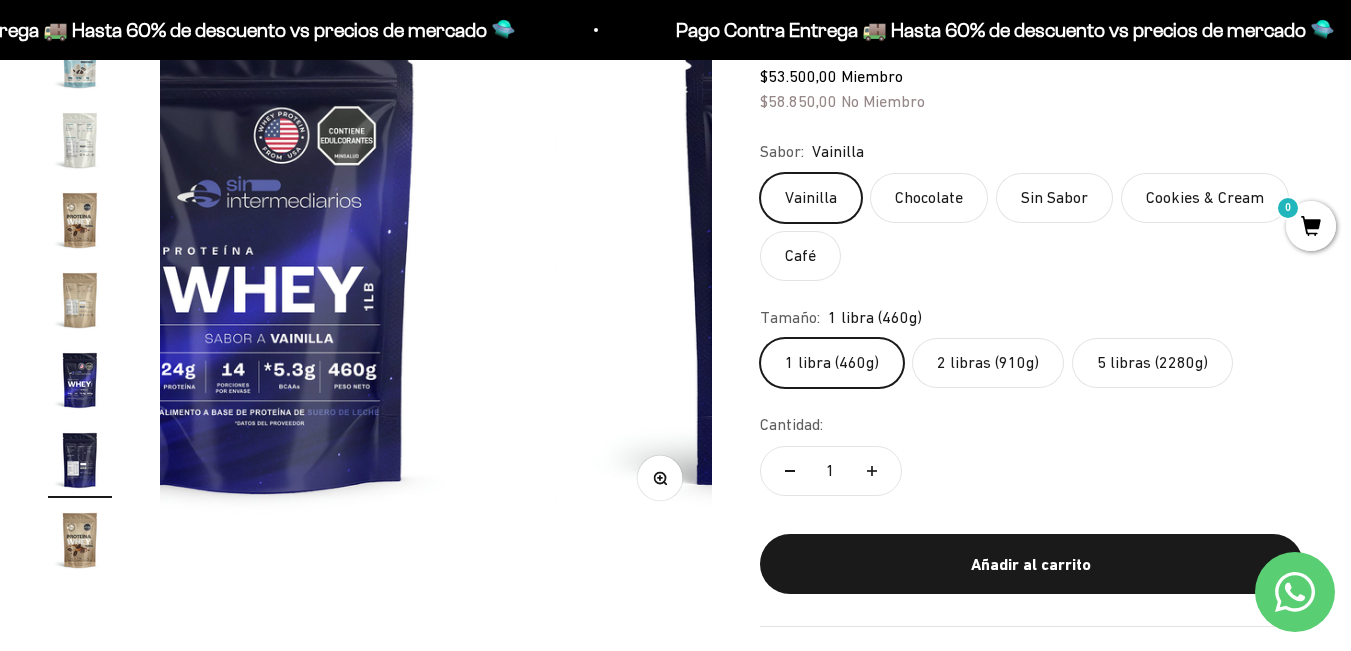 scroll, scrollTop: 0, scrollLeft: 10149, axis: horizontal 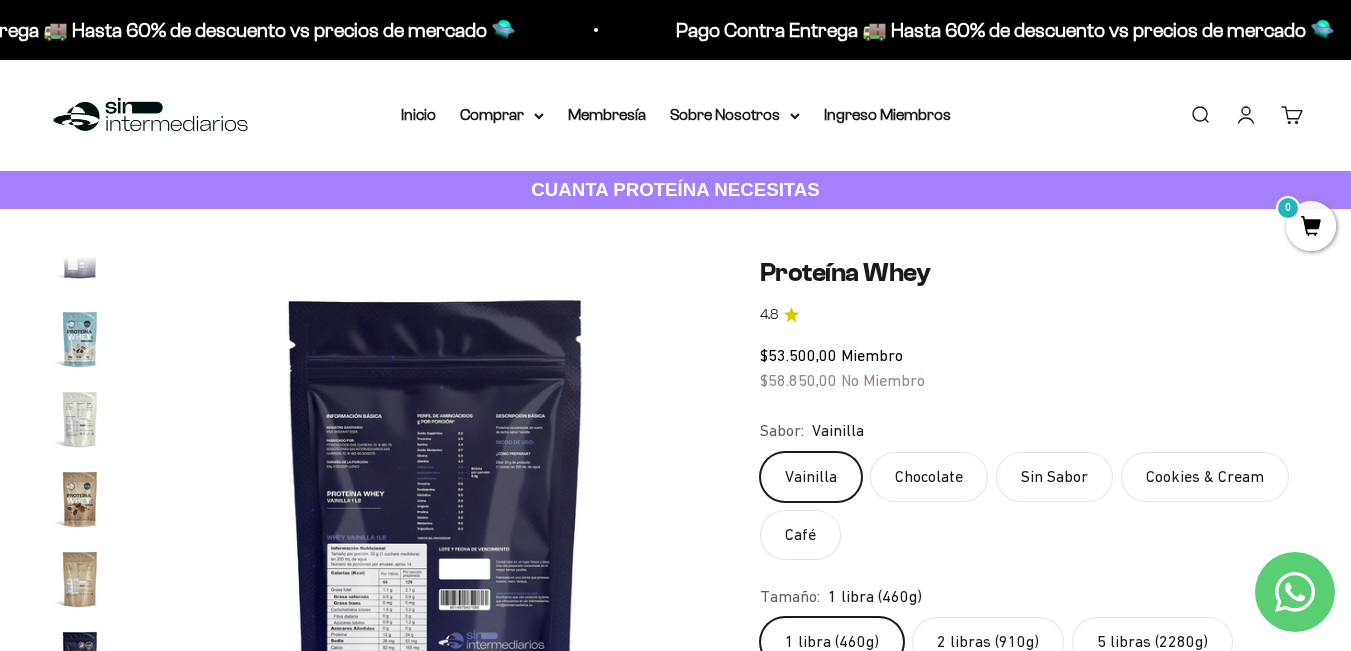 drag, startPoint x: 1350, startPoint y: 47, endPoint x: 1350, endPoint y: 70, distance: 23 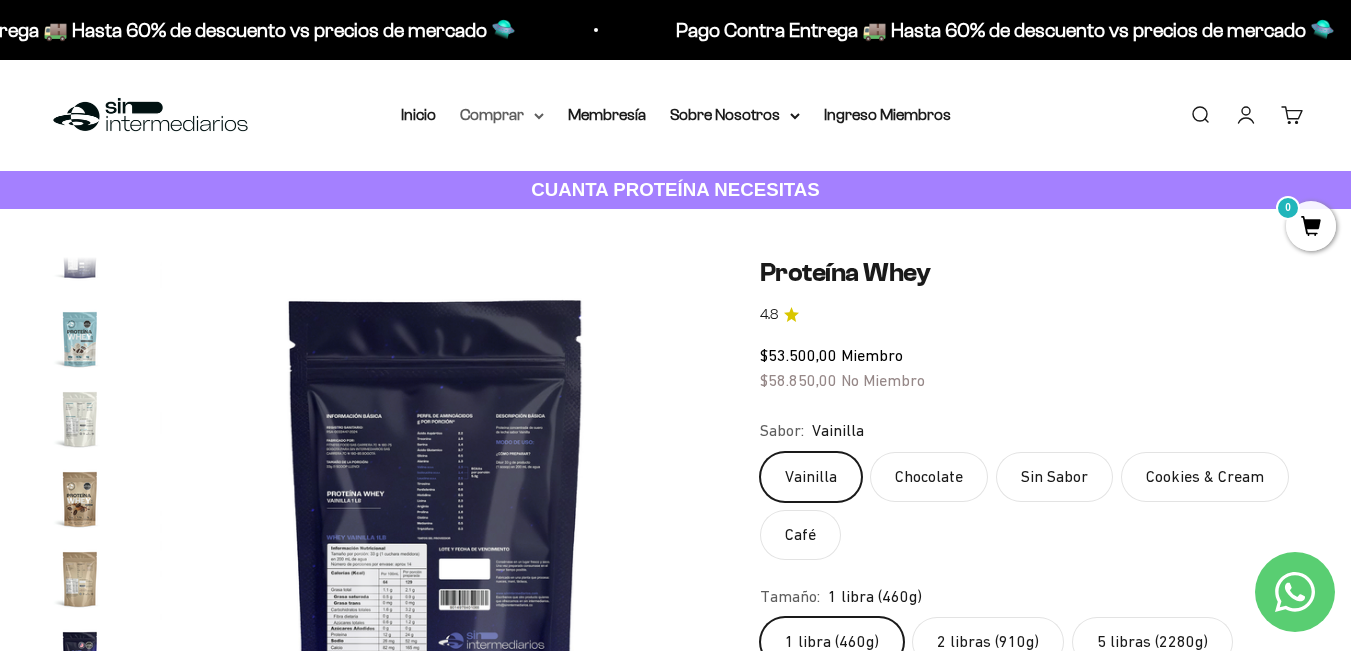 click on "Comprar" at bounding box center [502, 115] 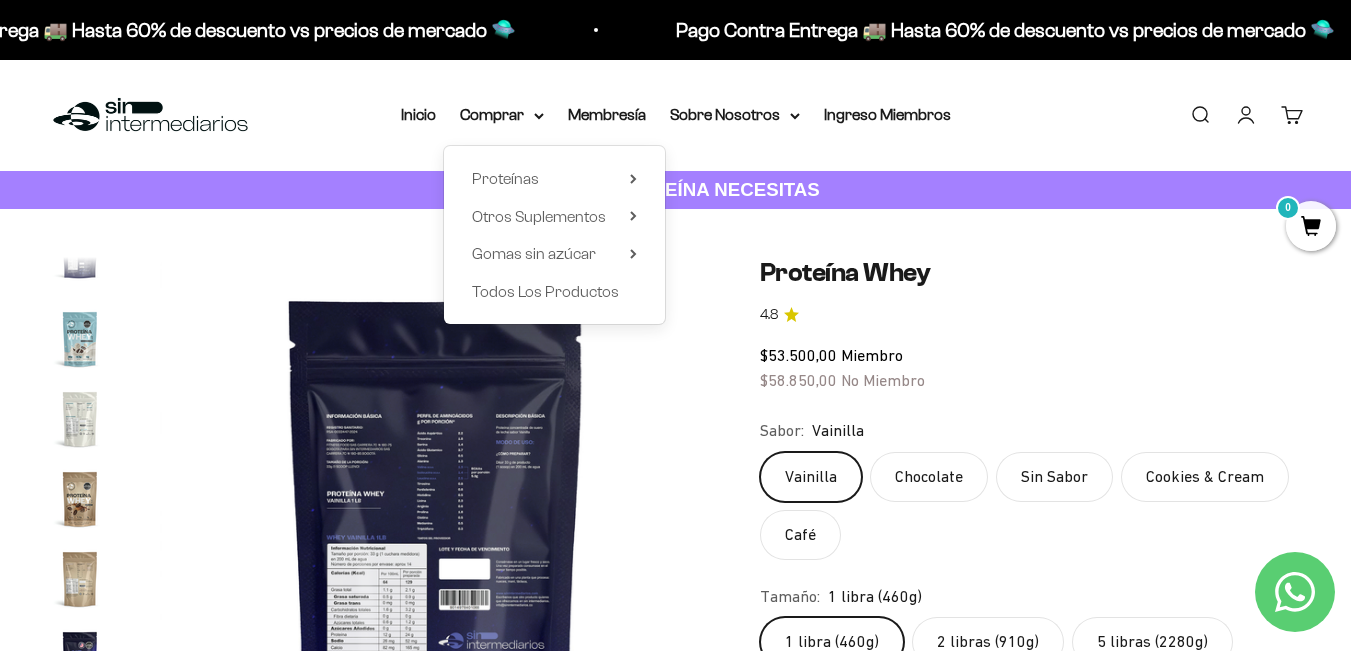 click on "Inicio" at bounding box center (418, 115) 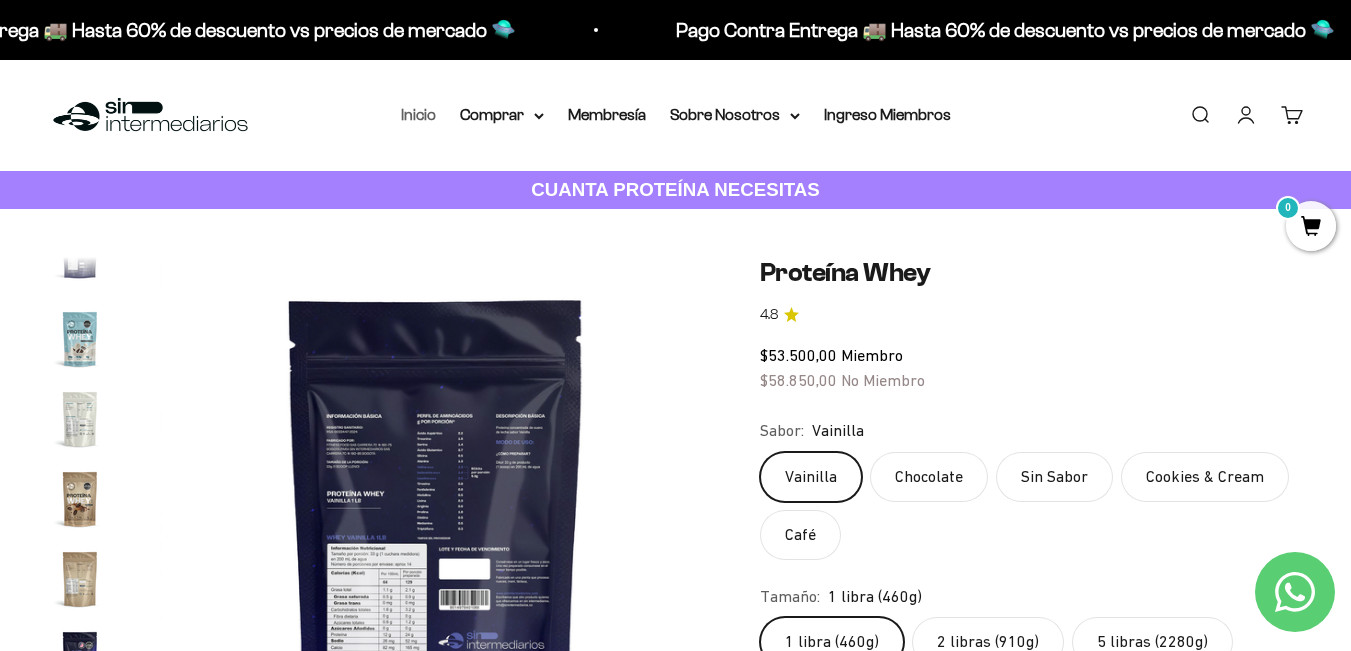 click on "Inicio" at bounding box center (418, 114) 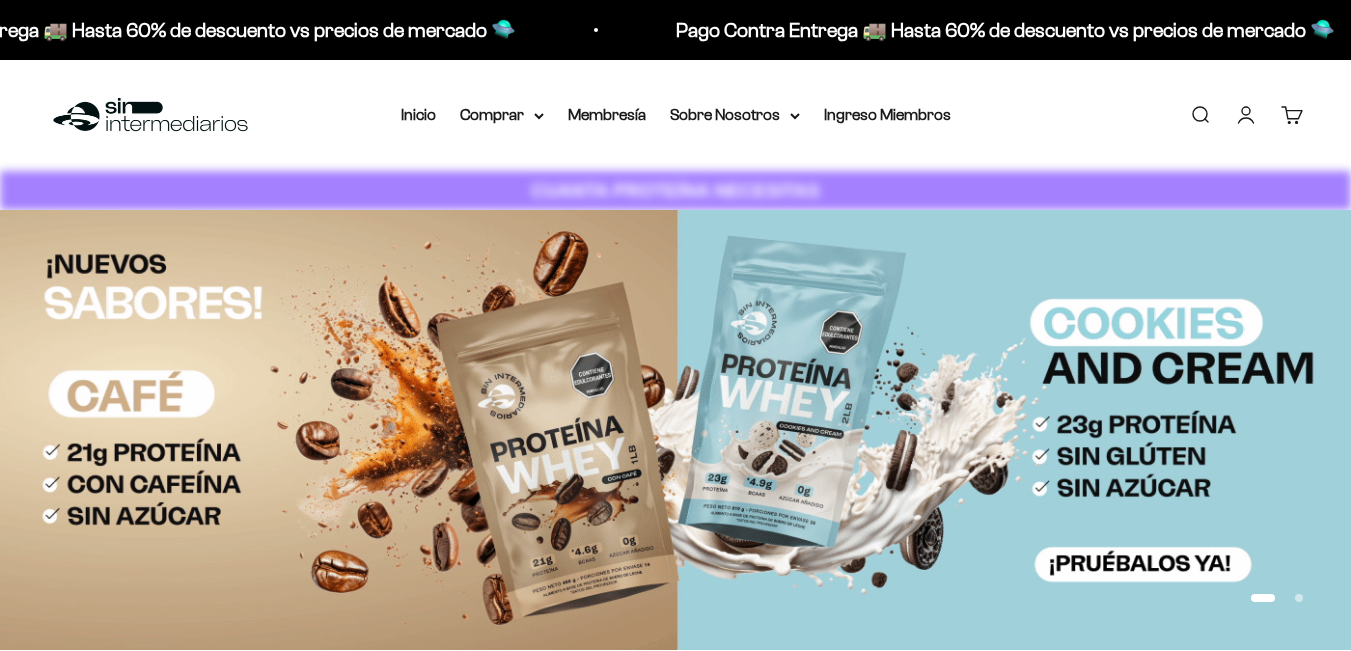 scroll, scrollTop: 0, scrollLeft: 0, axis: both 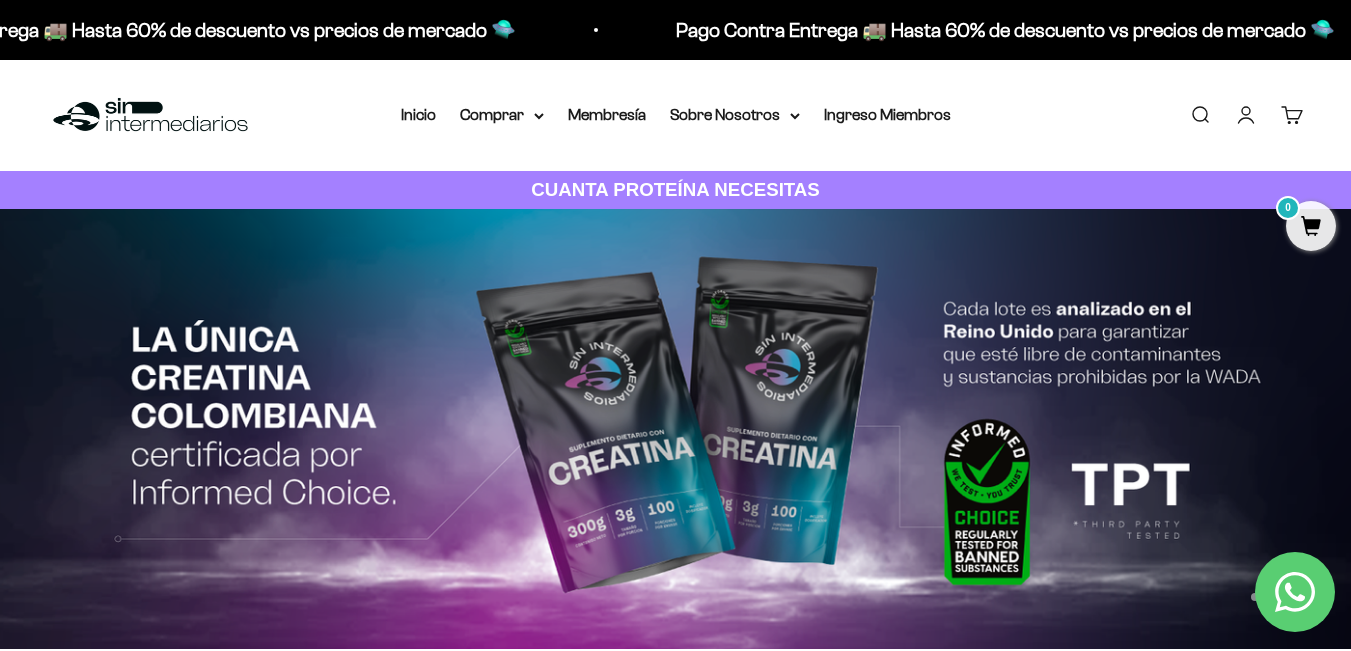 click on "Carrito
0" at bounding box center [1292, 115] 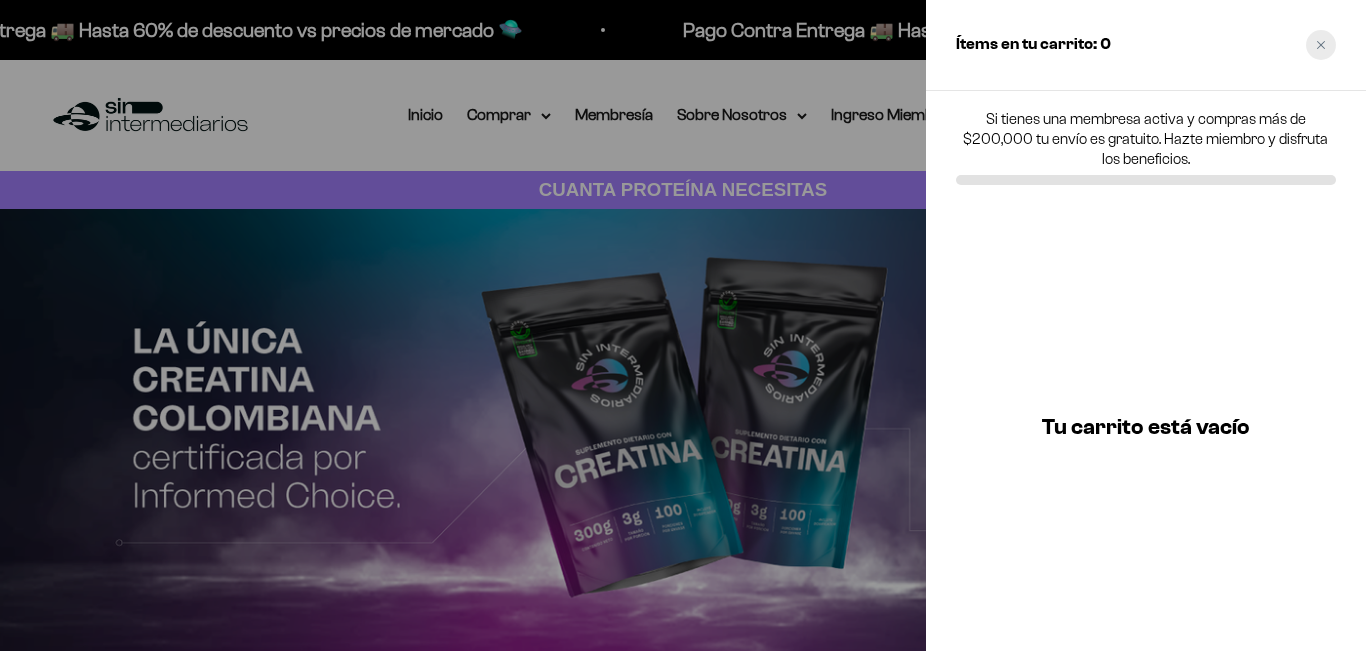 click at bounding box center [1321, 45] 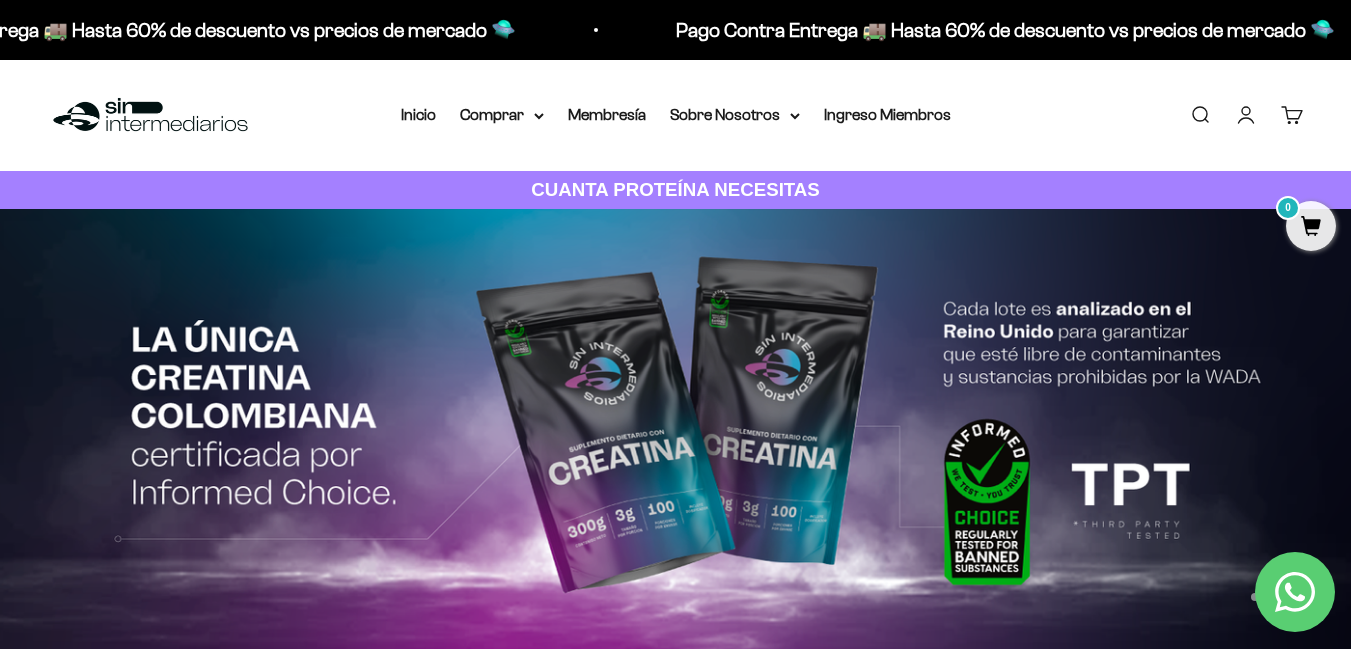 click on "Cuenta" at bounding box center [1246, 115] 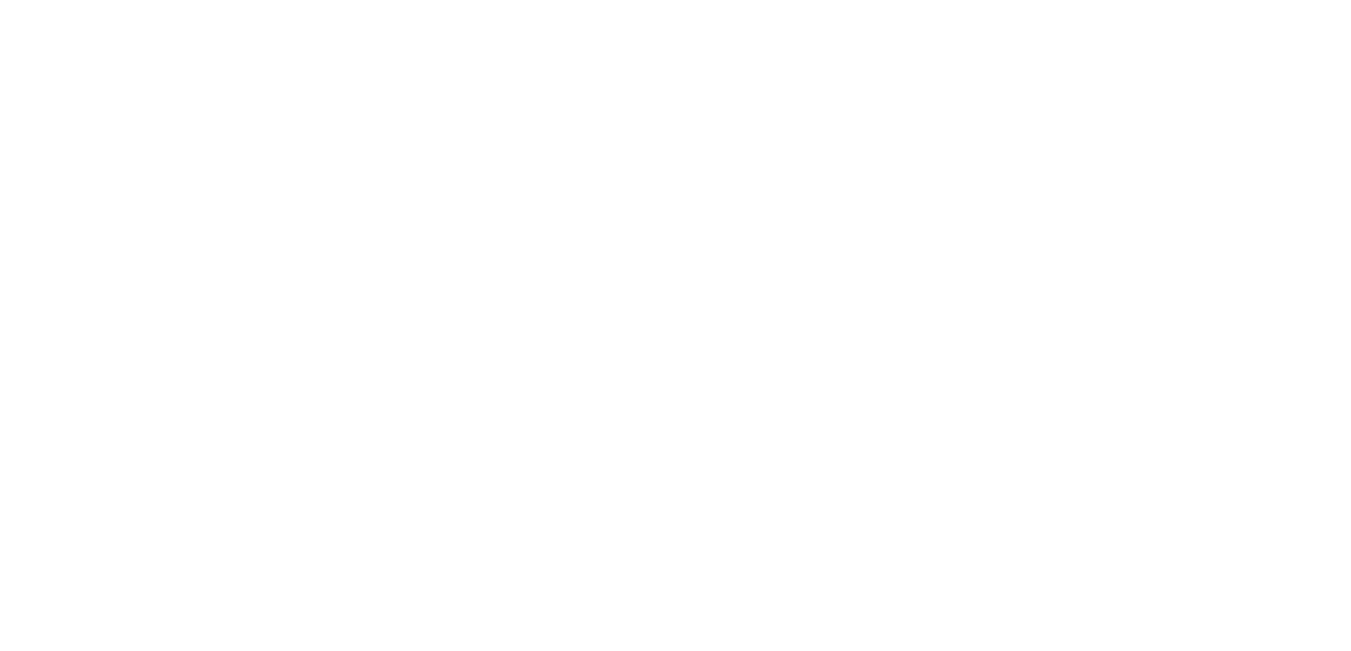 scroll, scrollTop: 0, scrollLeft: 0, axis: both 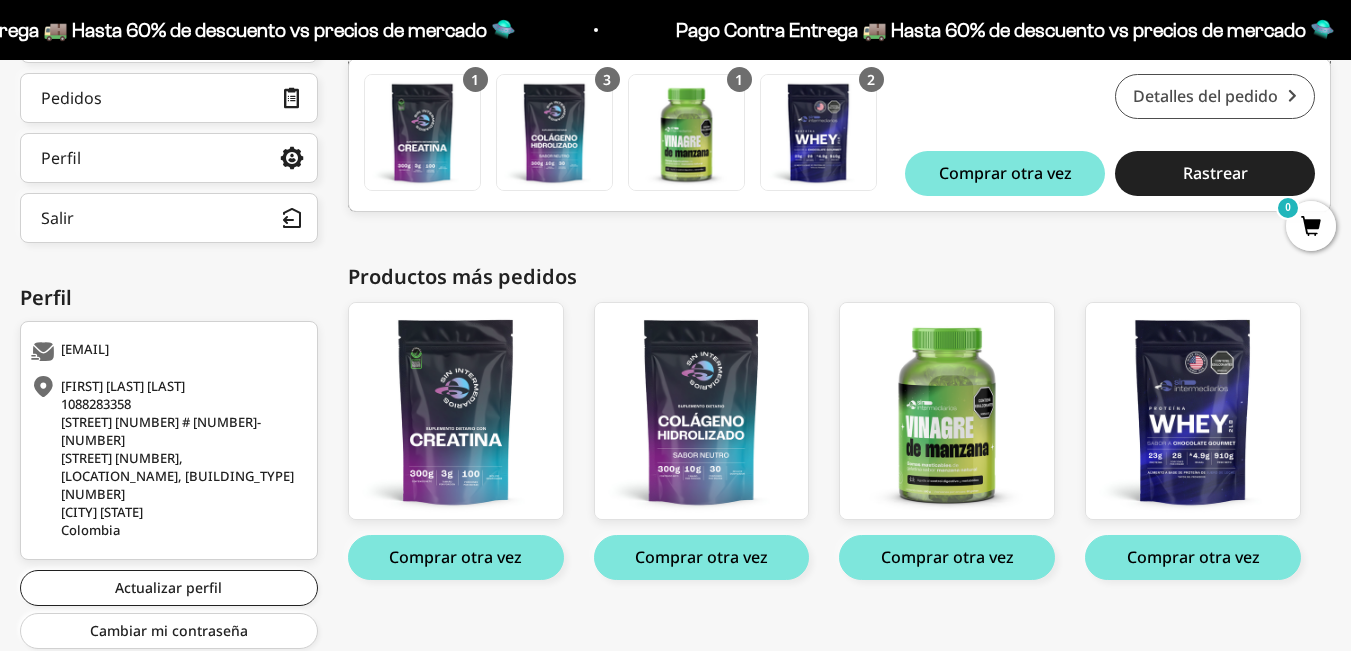 click on "Detalles del pedido" at bounding box center (1215, 96) 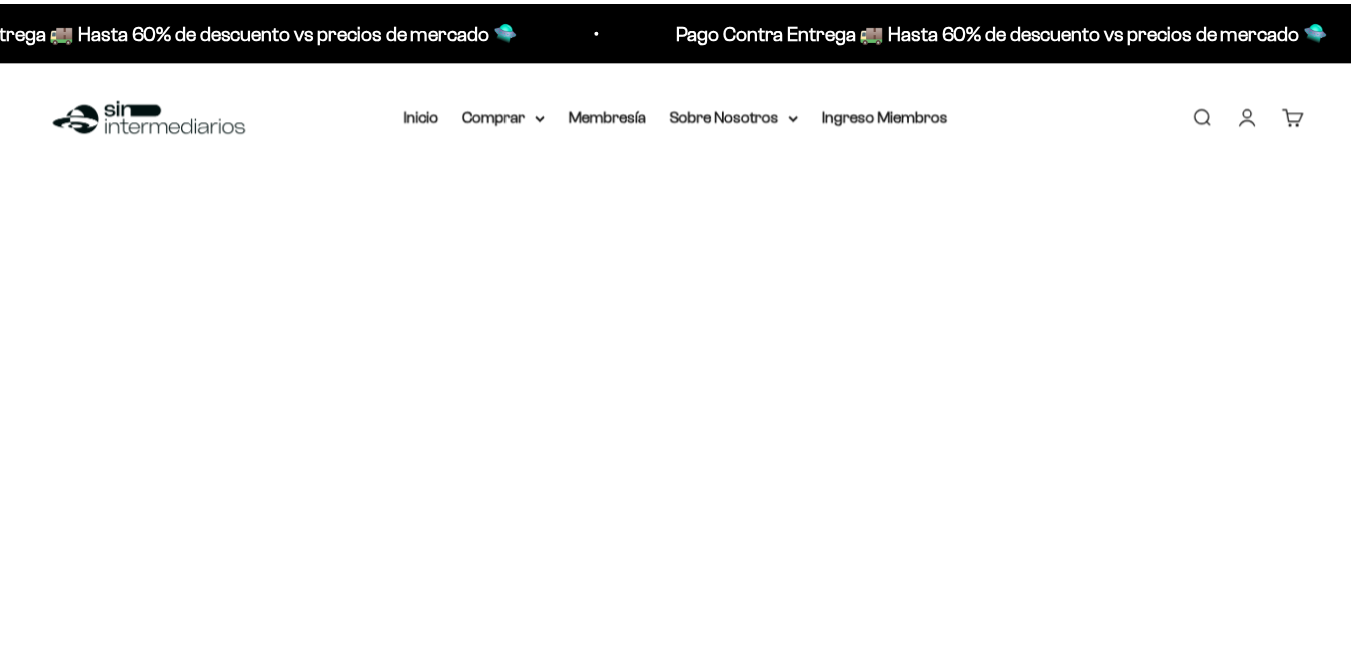 scroll, scrollTop: 0, scrollLeft: 0, axis: both 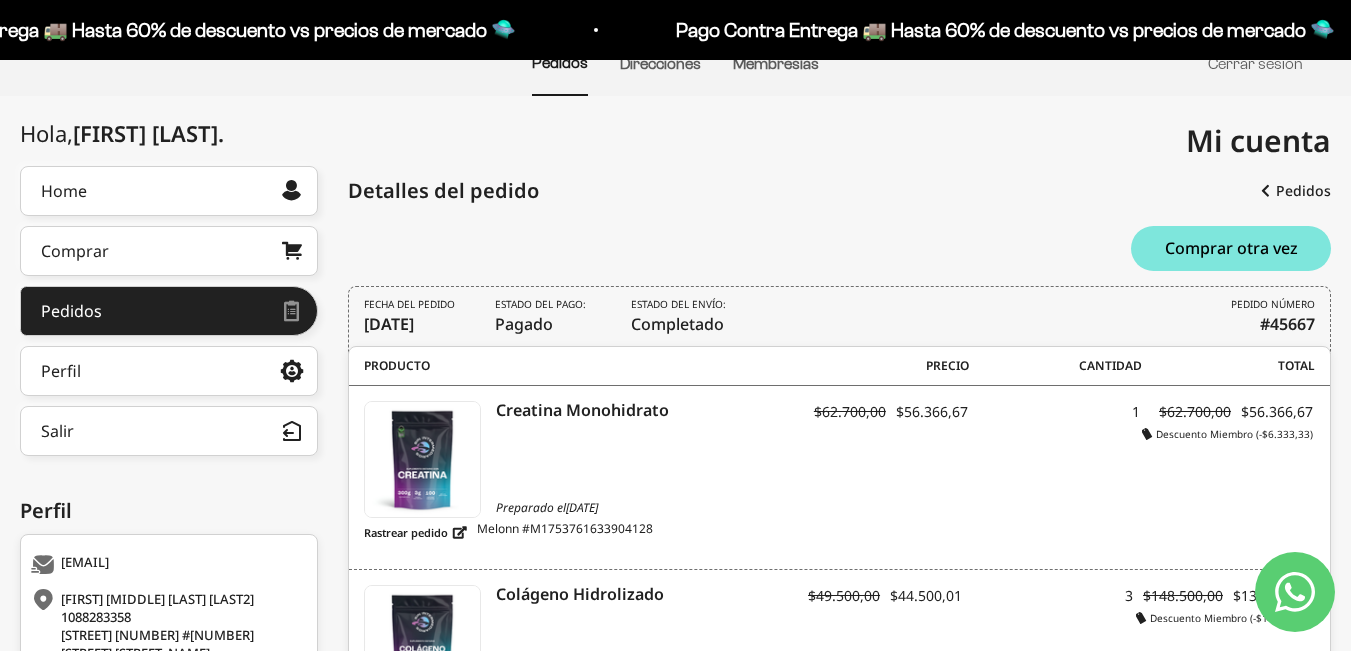 drag, startPoint x: 1357, startPoint y: 126, endPoint x: 1331, endPoint y: 190, distance: 69.079666 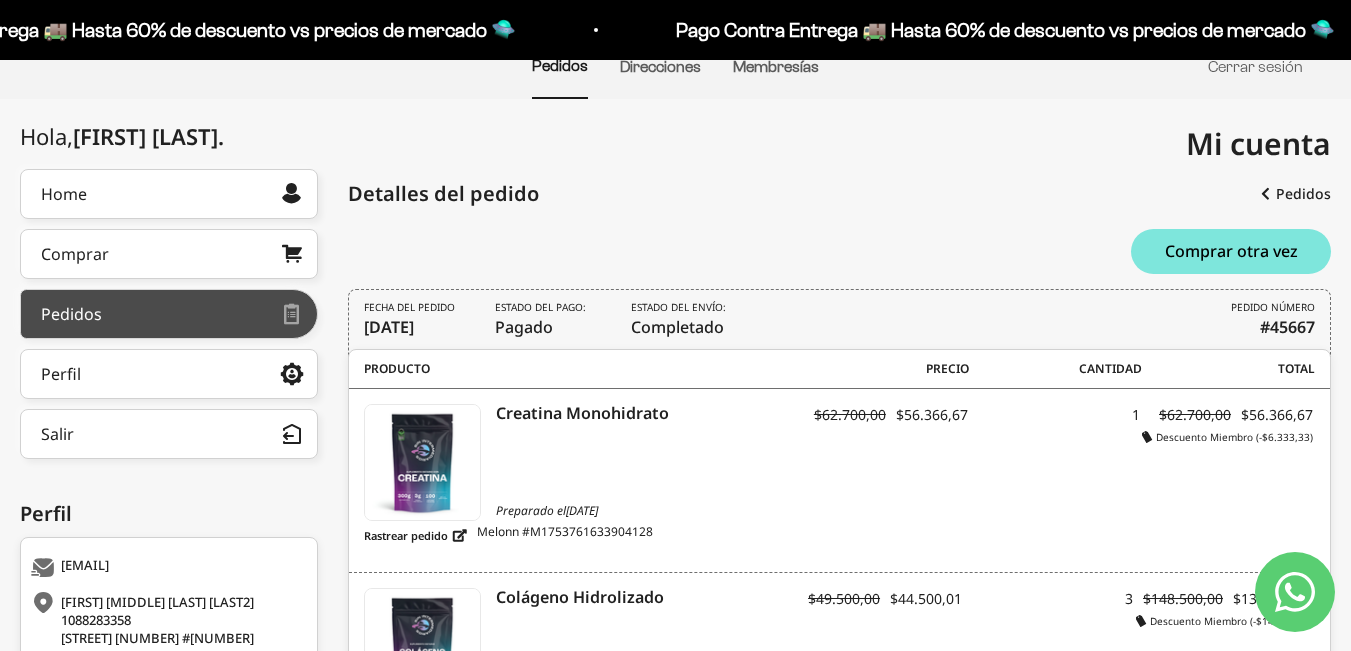click on "Pedidos" at bounding box center [169, 314] 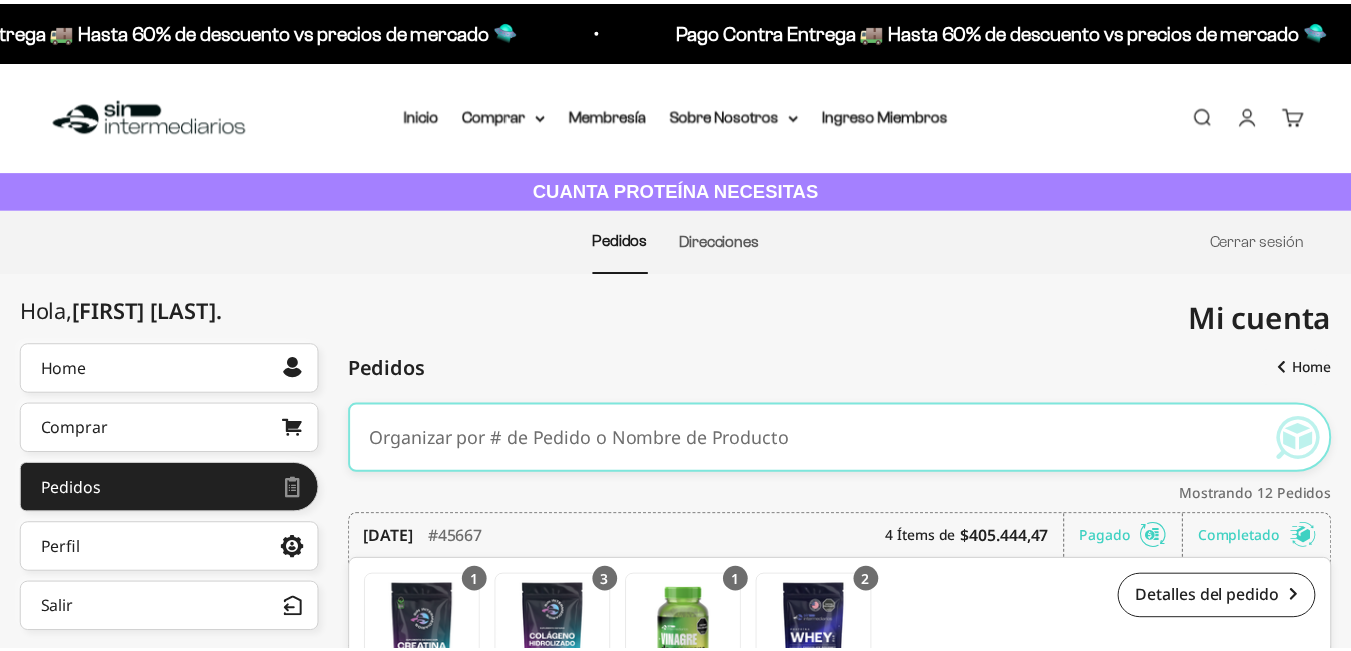 scroll, scrollTop: 0, scrollLeft: 0, axis: both 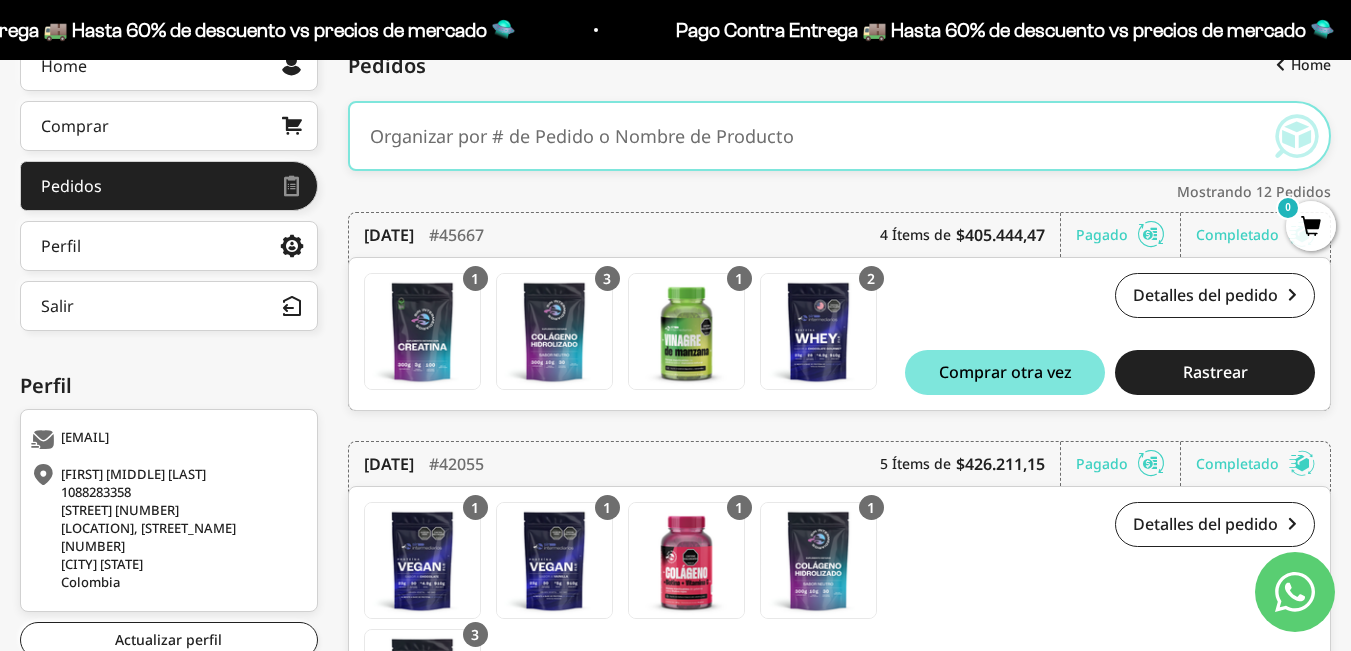 drag, startPoint x: 1365, startPoint y: 87, endPoint x: 1356, endPoint y: 141, distance: 54.74486 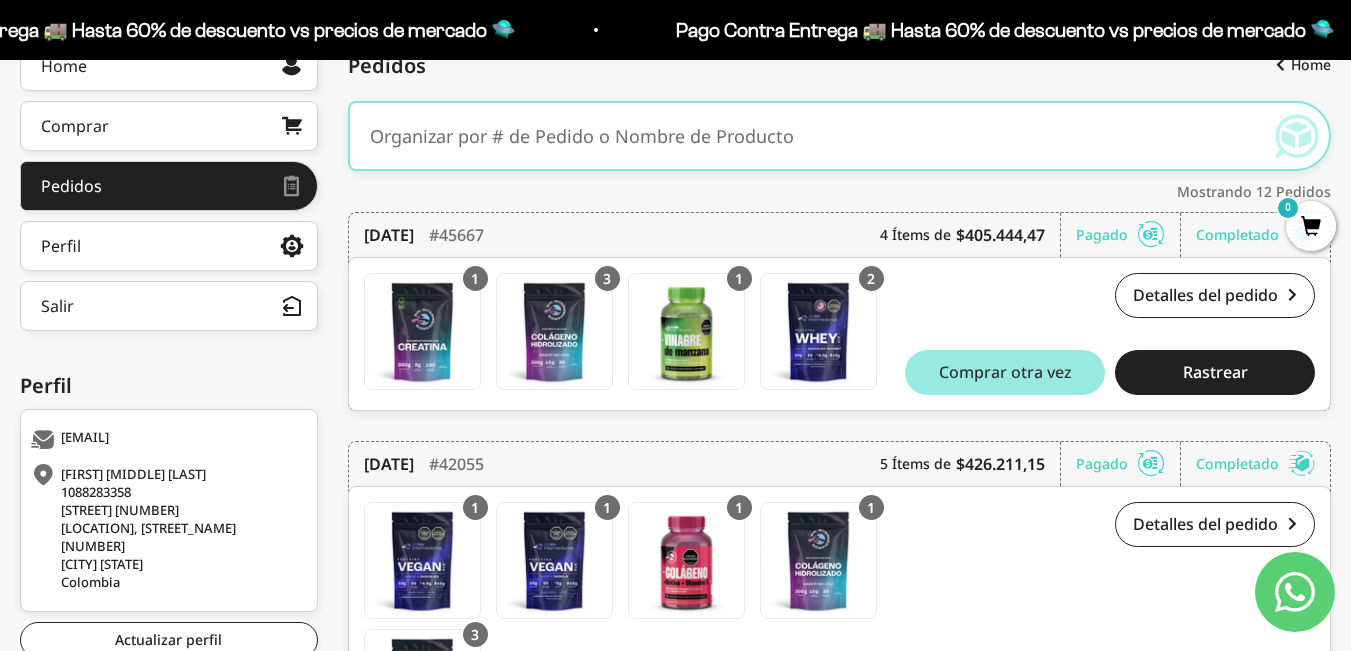 click on "Comprar otra vez" at bounding box center [1005, 372] 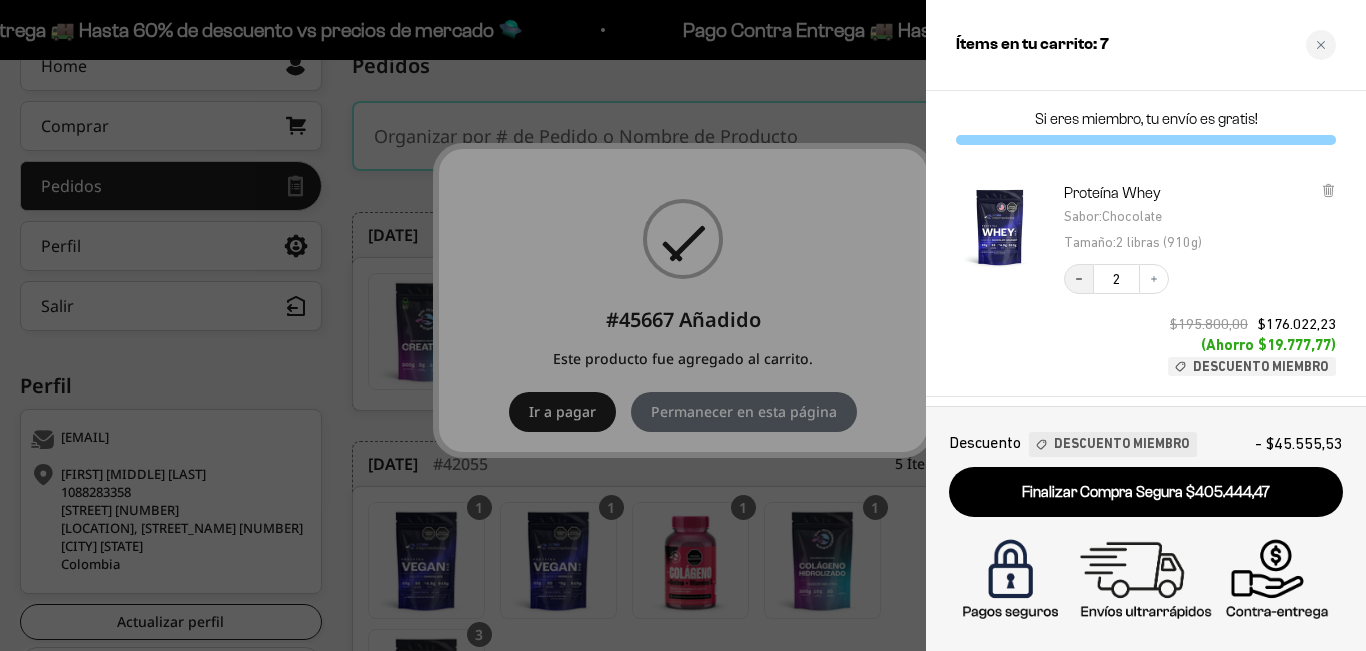 click on "Decrease quantity" at bounding box center (1079, 279) 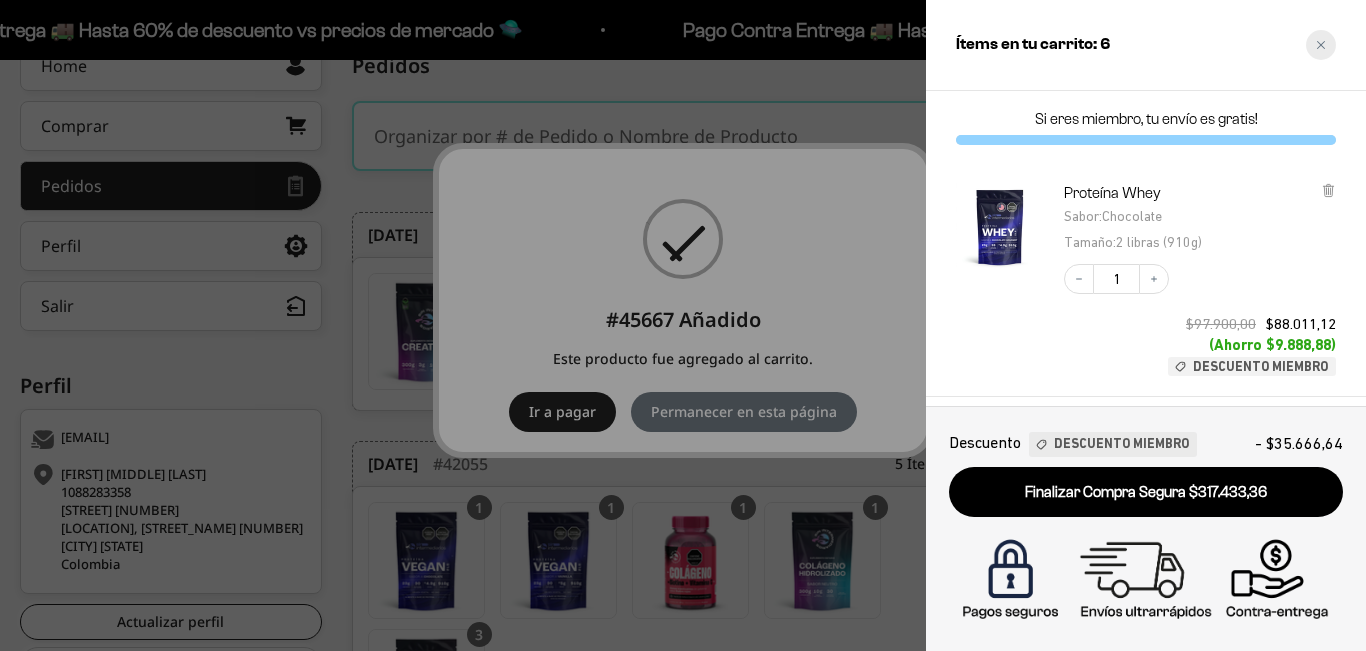 click at bounding box center [1321, 45] 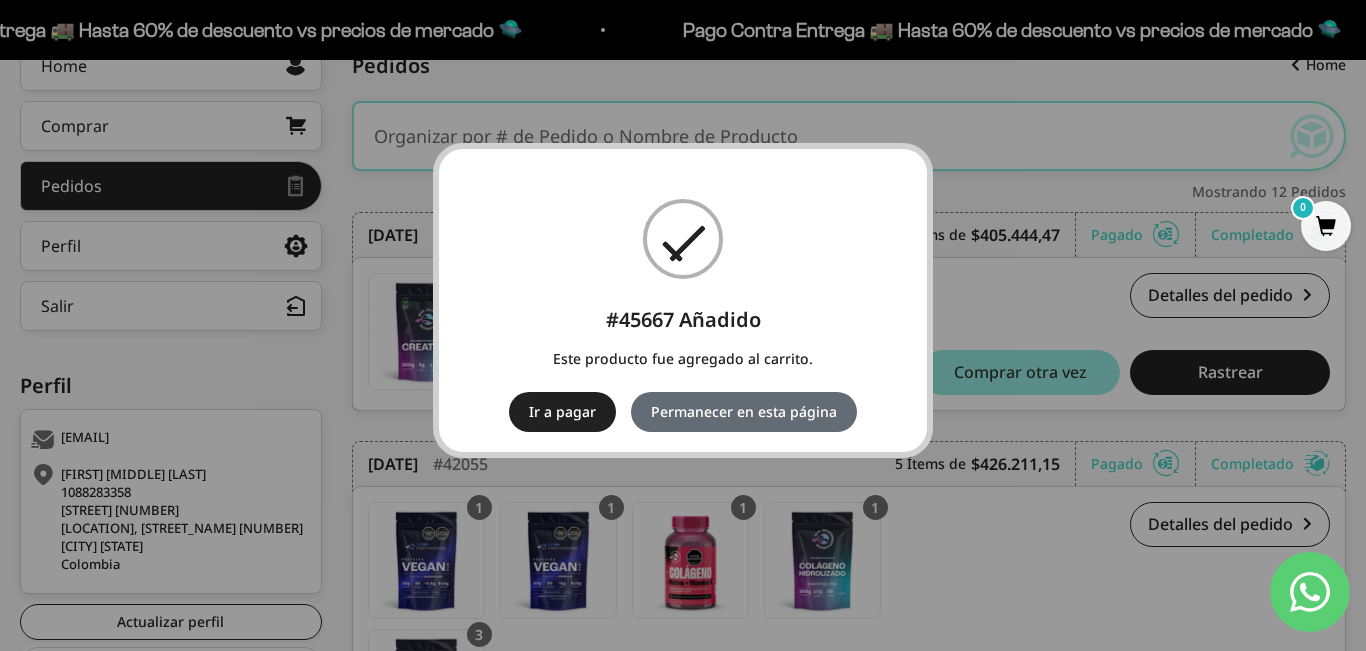 click on "Permanecer en esta página" at bounding box center [744, 412] 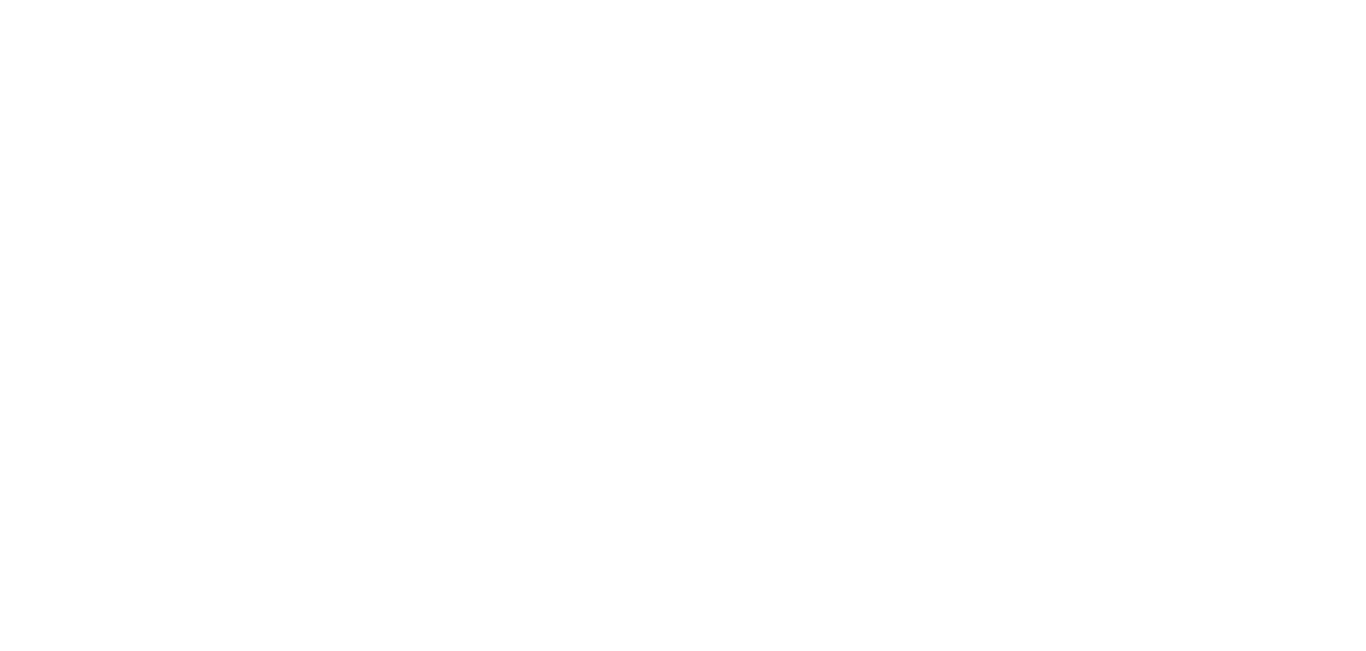 scroll, scrollTop: 0, scrollLeft: 0, axis: both 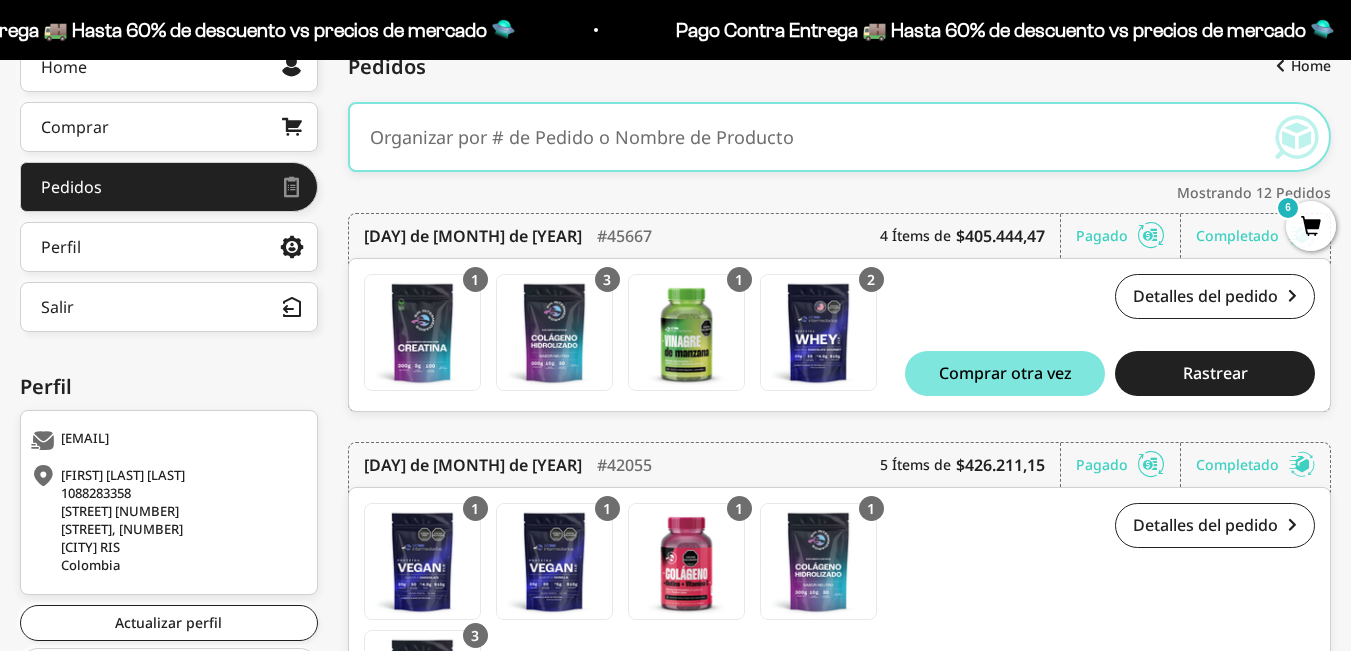 click on "6" at bounding box center [1311, 226] 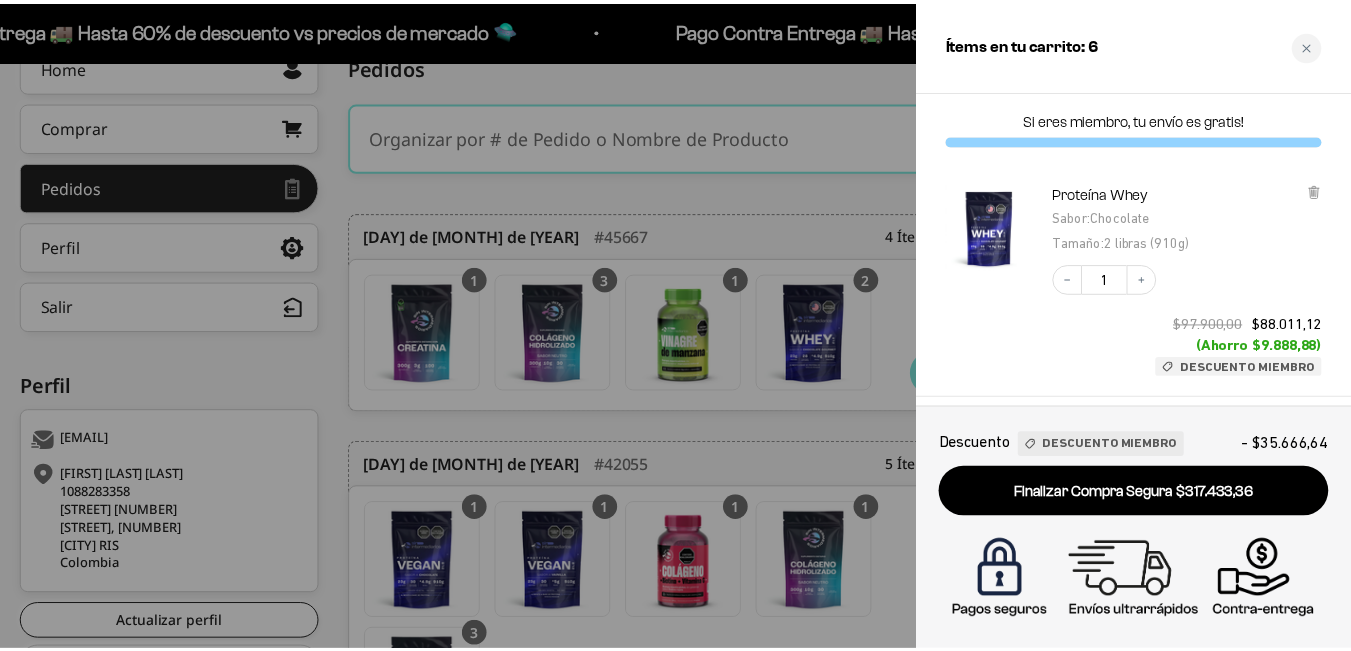 scroll, scrollTop: 302, scrollLeft: 0, axis: vertical 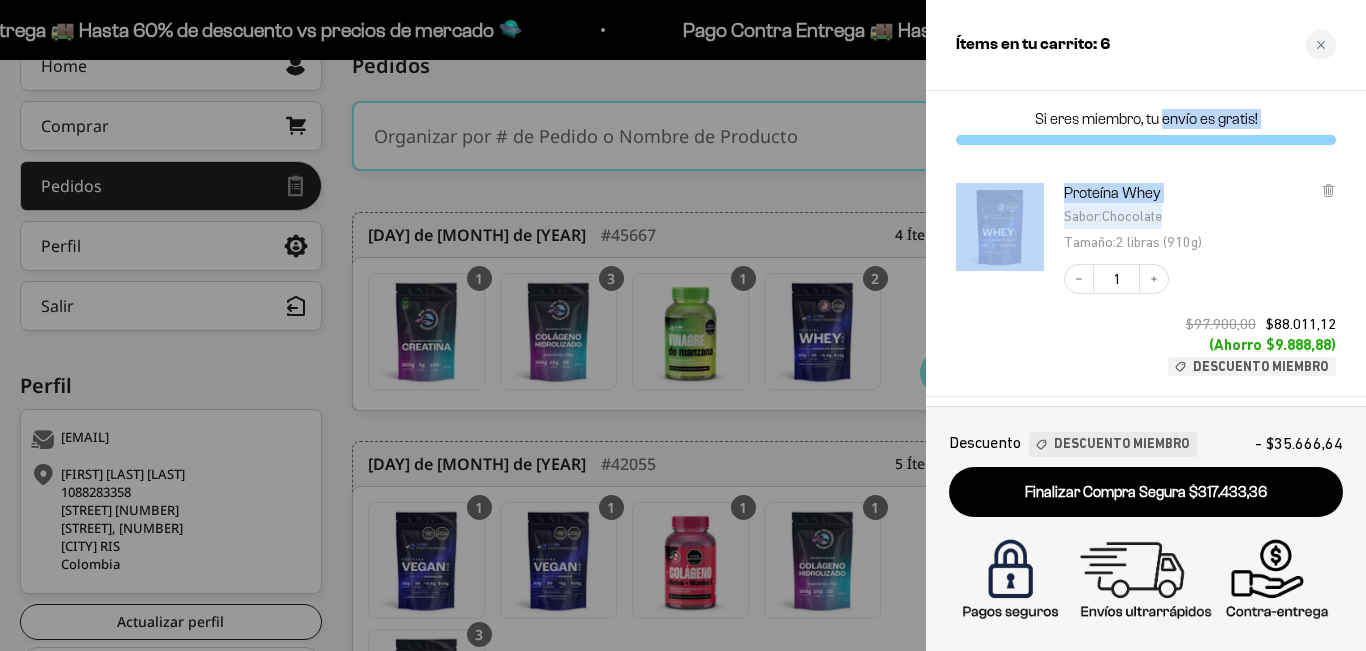 drag, startPoint x: 1164, startPoint y: 112, endPoint x: 1166, endPoint y: 220, distance: 108.01852 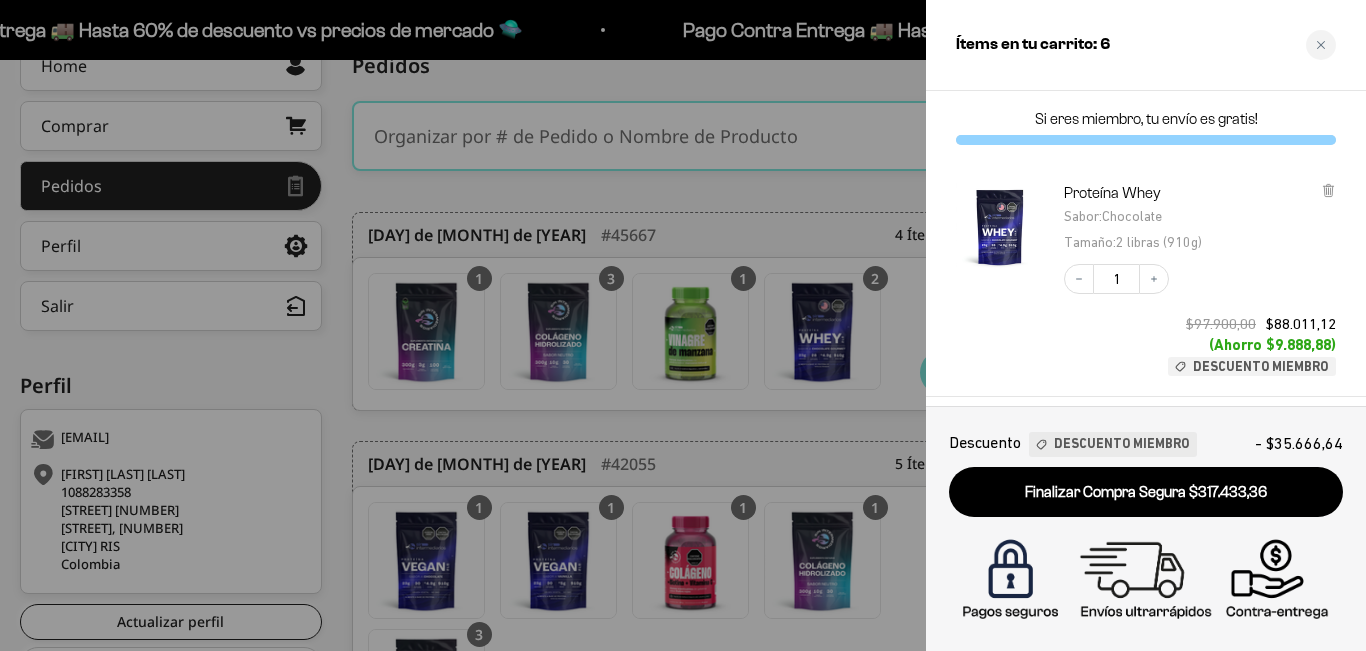 click on "Decrease quantity 1 Increase quantity $97.900,00 $88.011,12 (Ahorro $9.888,88) Descuento Miembro" at bounding box center (1190, 310) 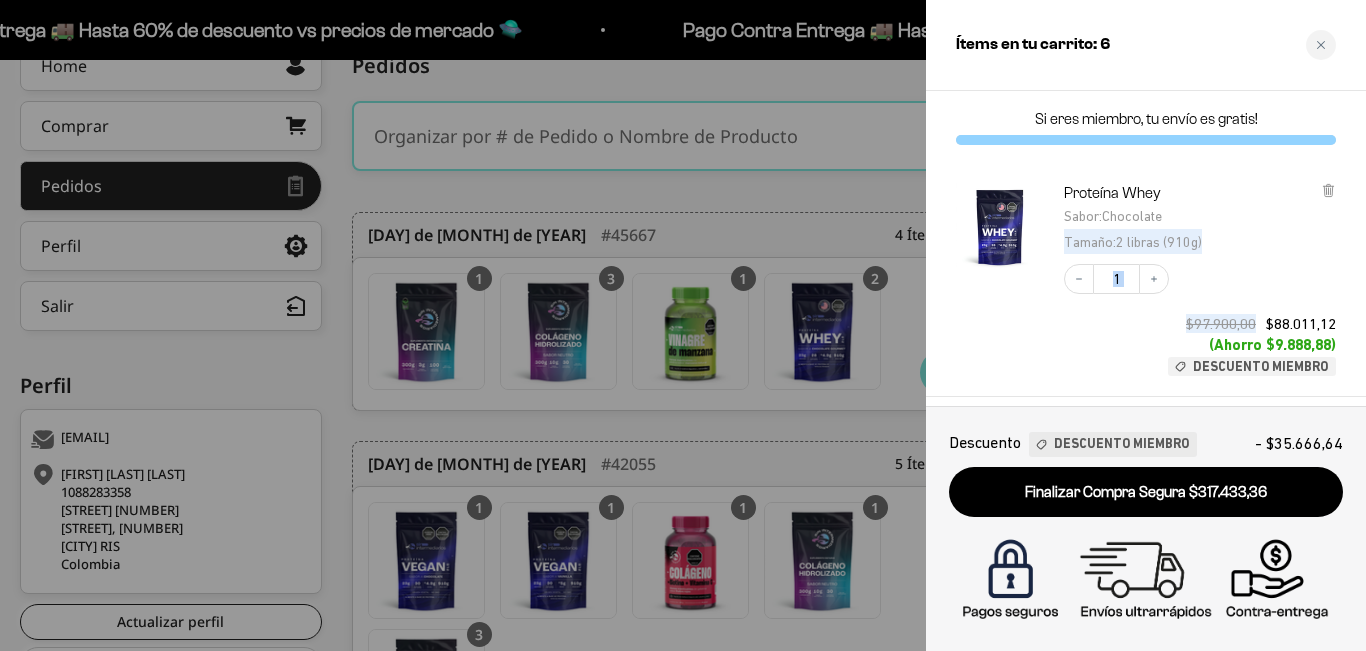 drag, startPoint x: 1264, startPoint y: 281, endPoint x: 1235, endPoint y: 222, distance: 65.74192 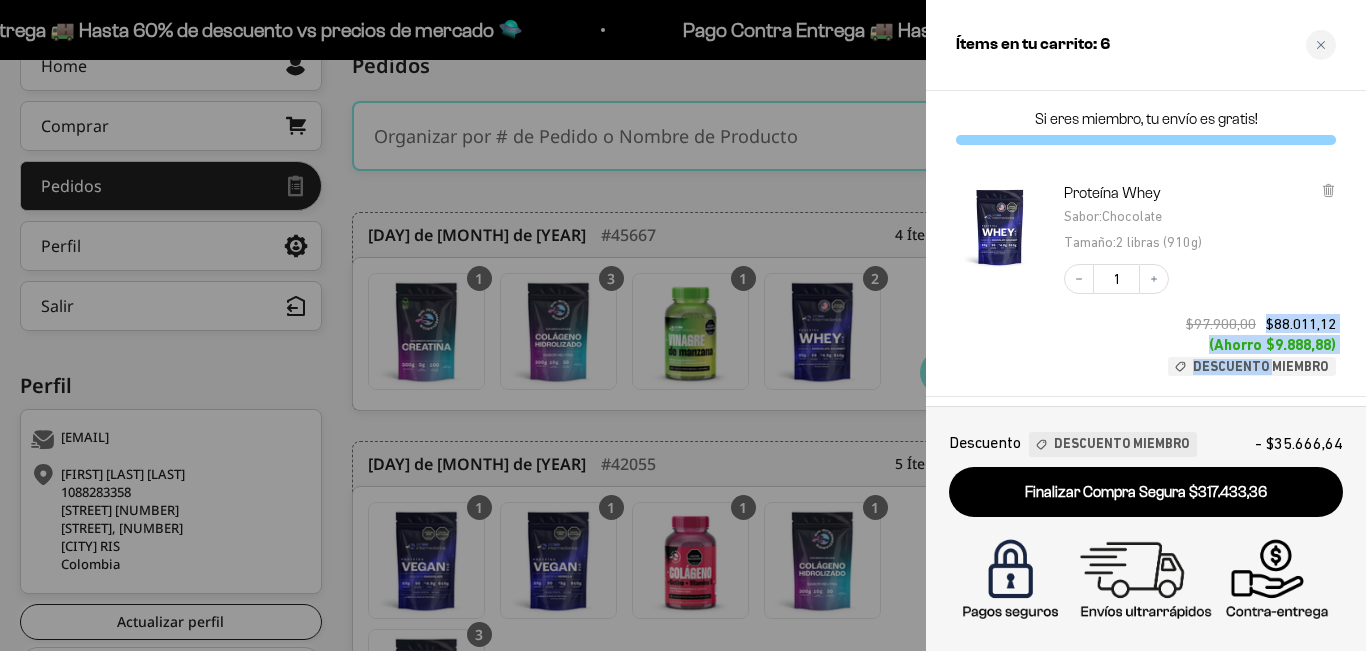 drag, startPoint x: 1276, startPoint y: 393, endPoint x: 1255, endPoint y: 328, distance: 68.30813 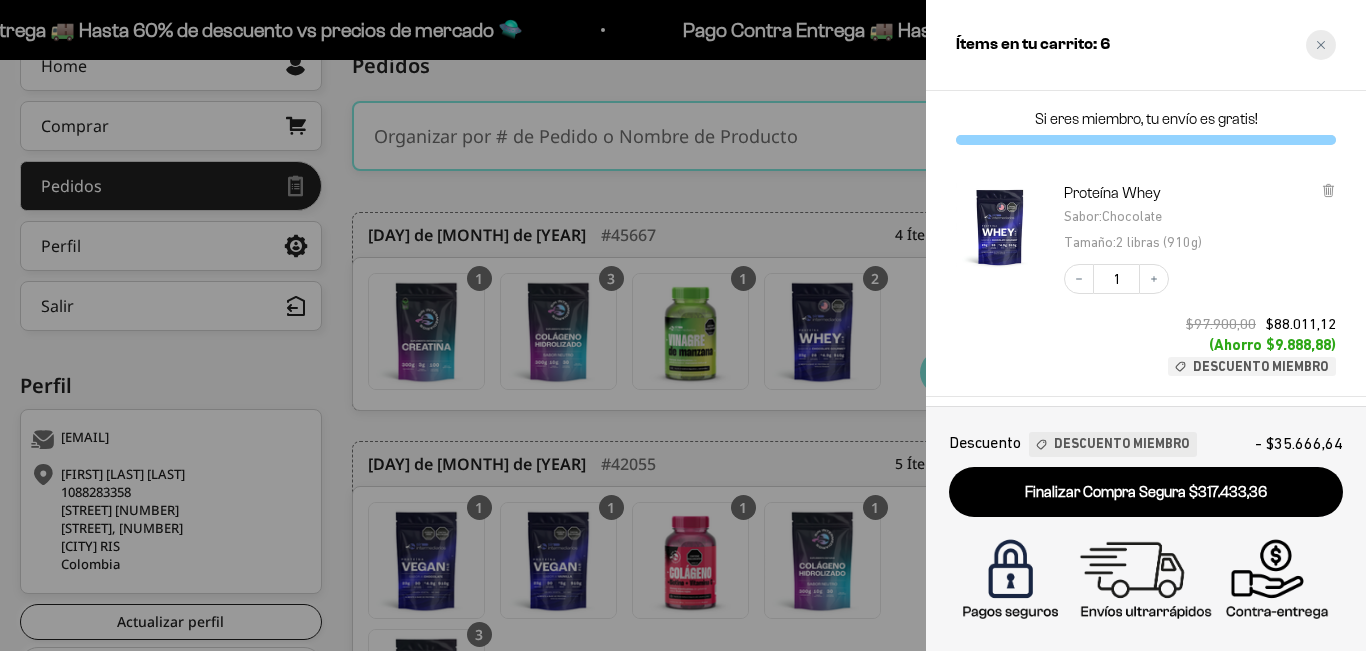 click 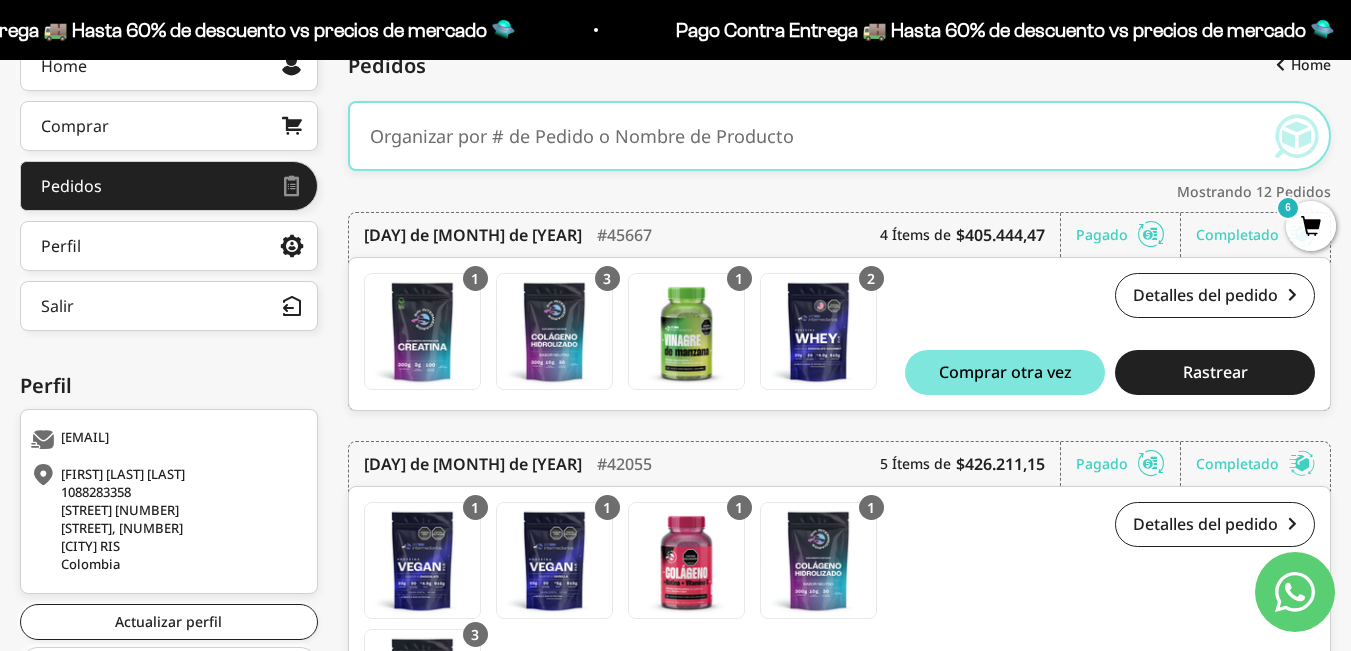 scroll, scrollTop: 0, scrollLeft: 0, axis: both 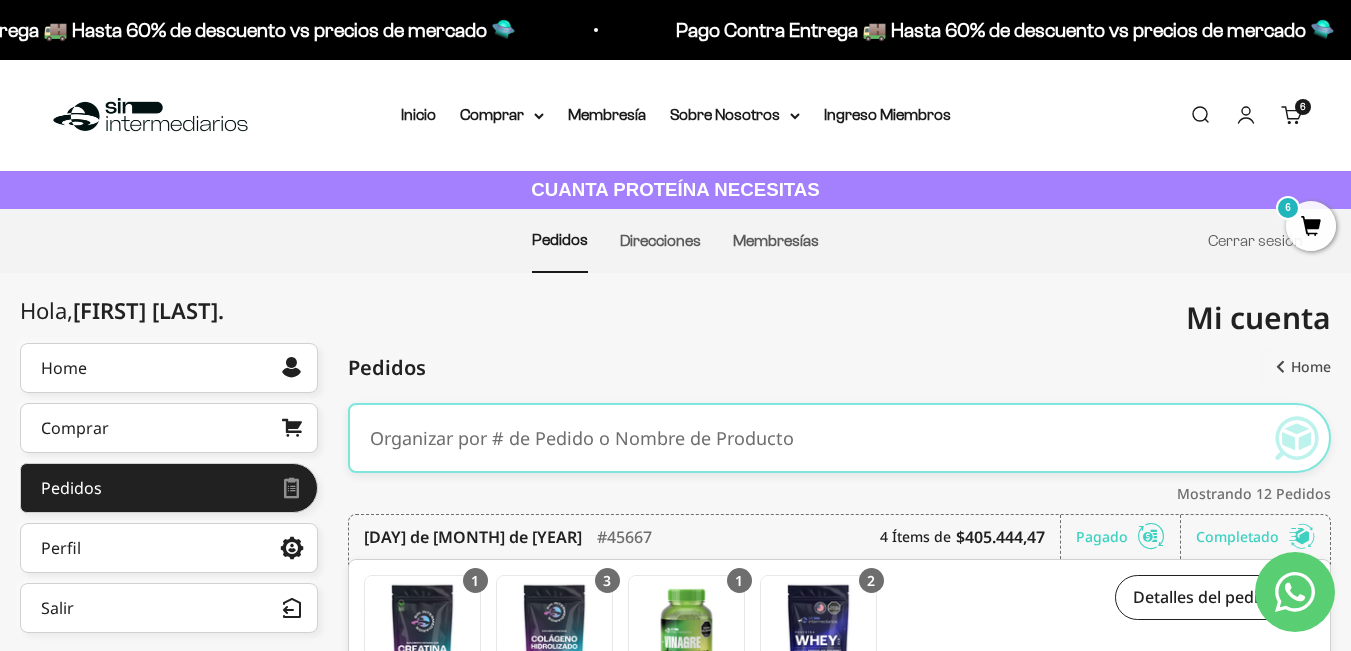 click on "Home" at bounding box center (1296, 367) 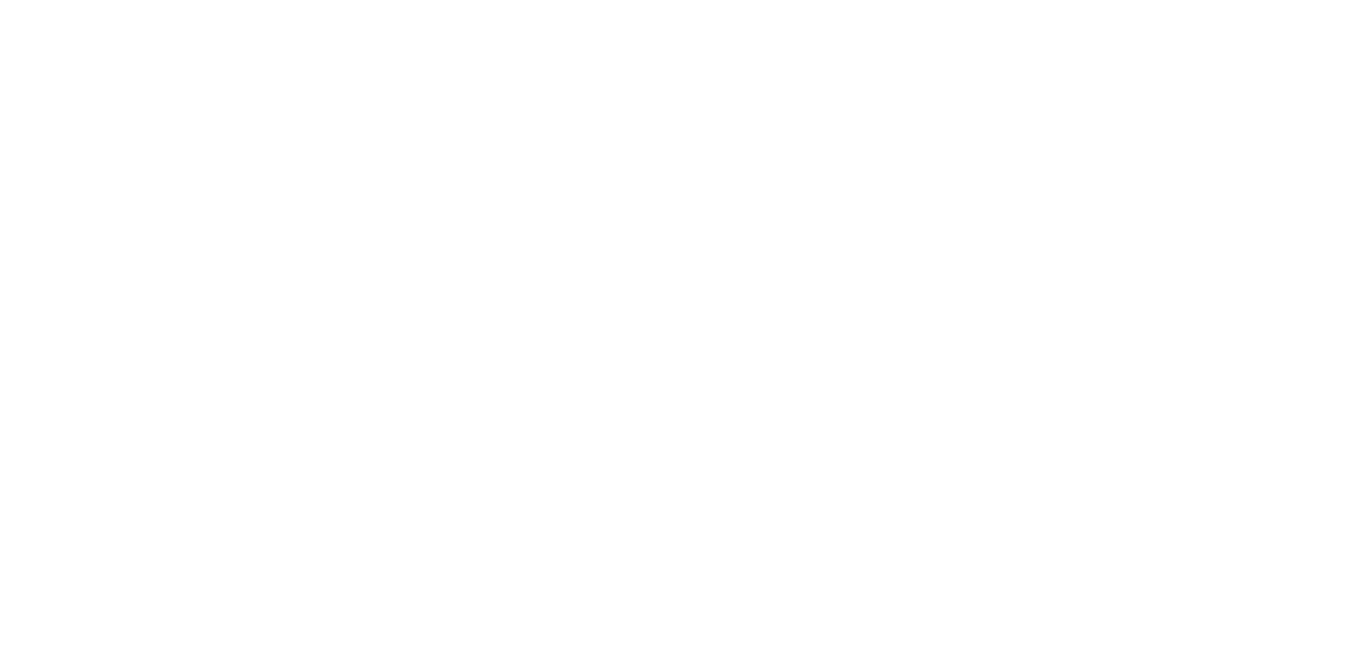 scroll, scrollTop: 0, scrollLeft: 0, axis: both 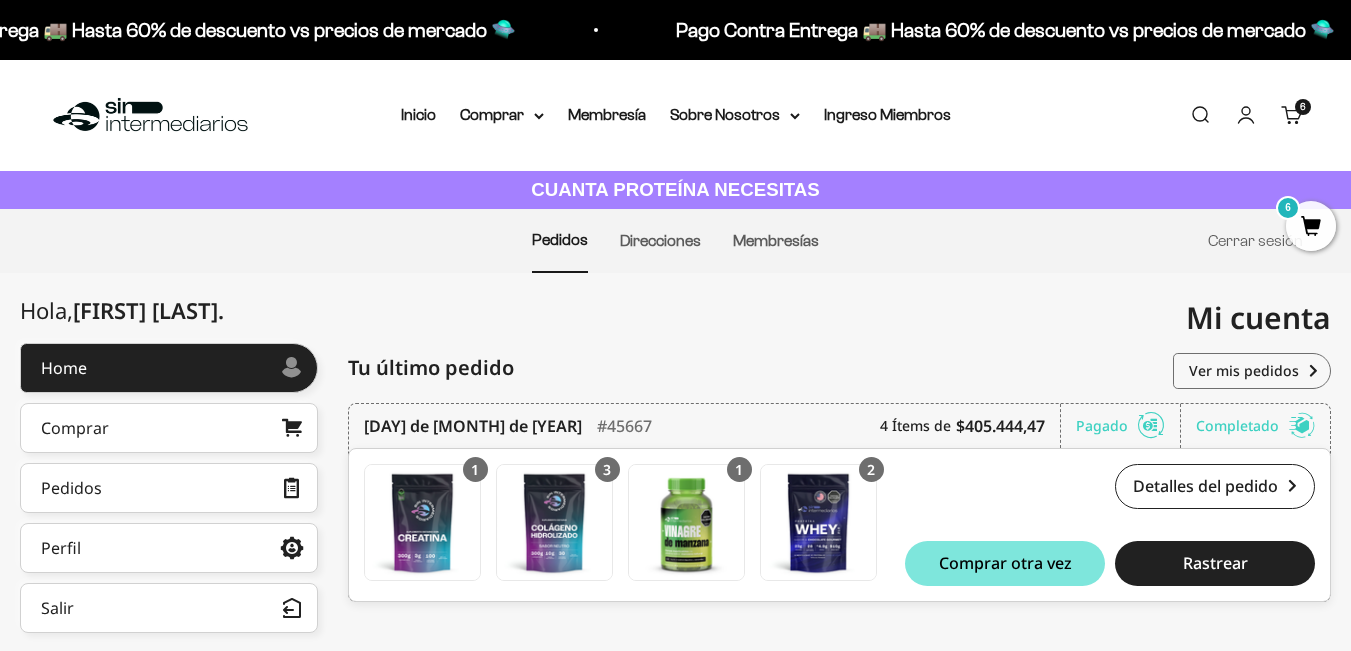 click on "Carrito
6 artículos
6" at bounding box center [1292, 115] 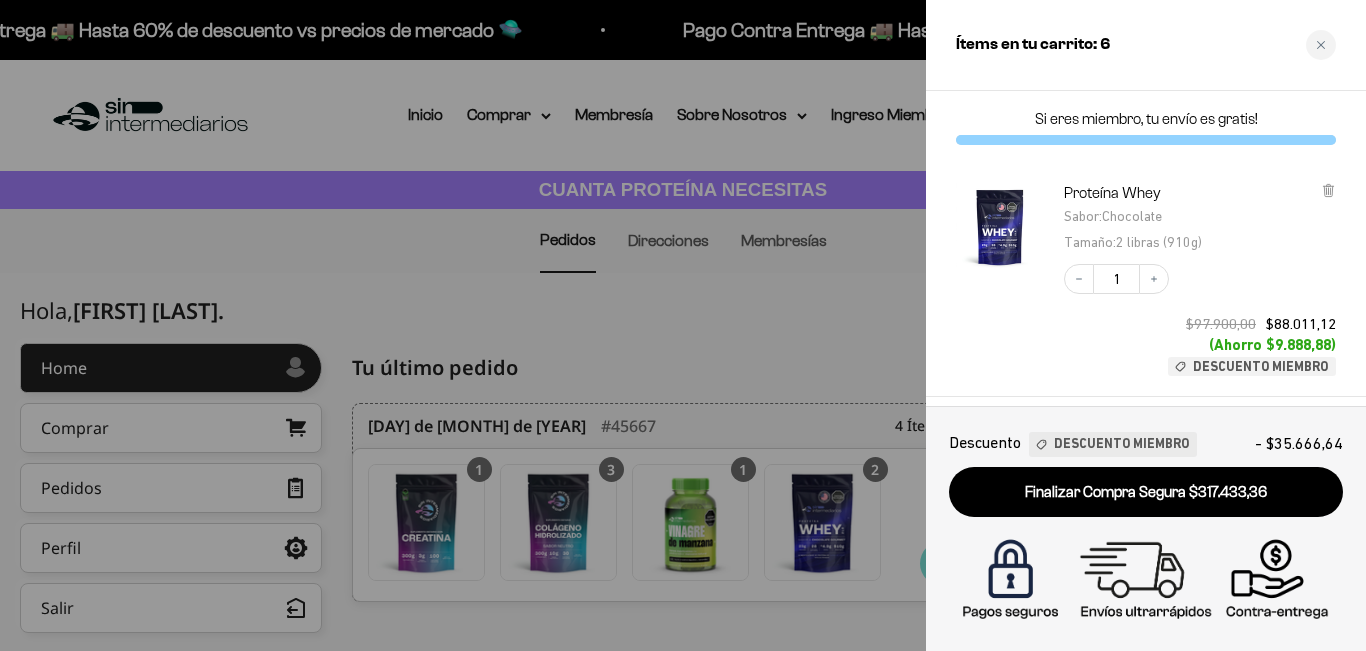click on "Descuento" at bounding box center [985, 443] 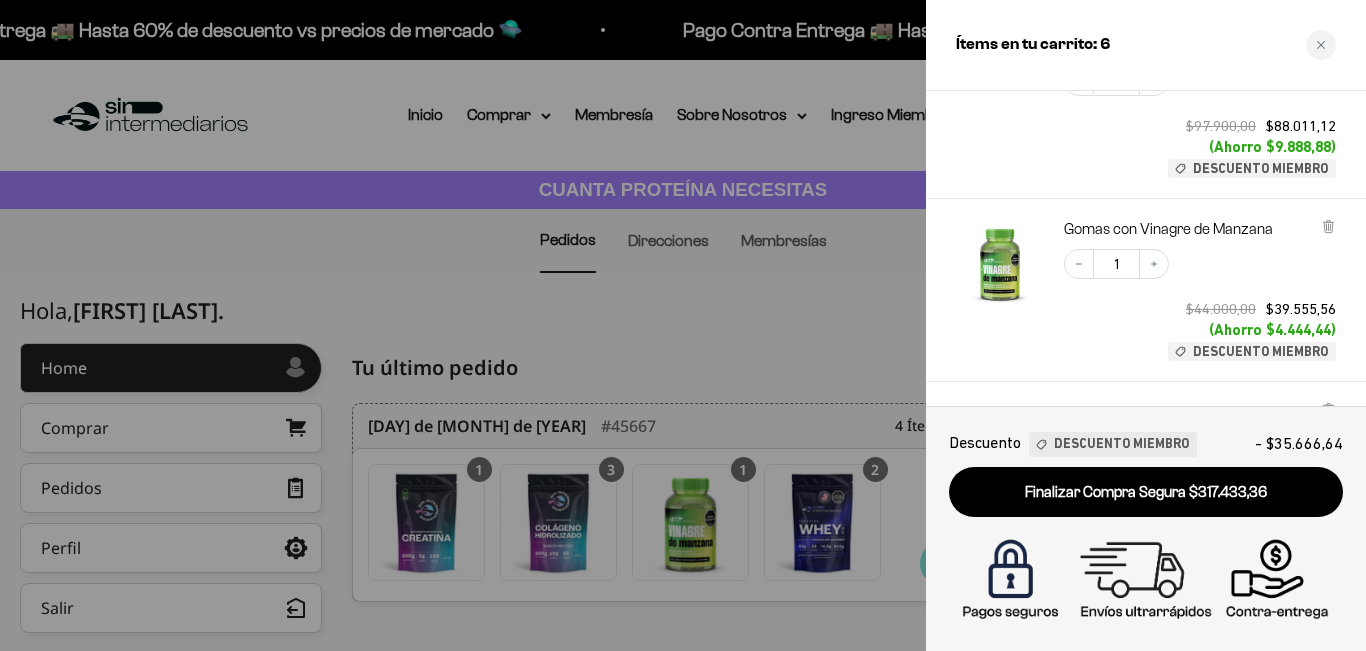scroll, scrollTop: 200, scrollLeft: 0, axis: vertical 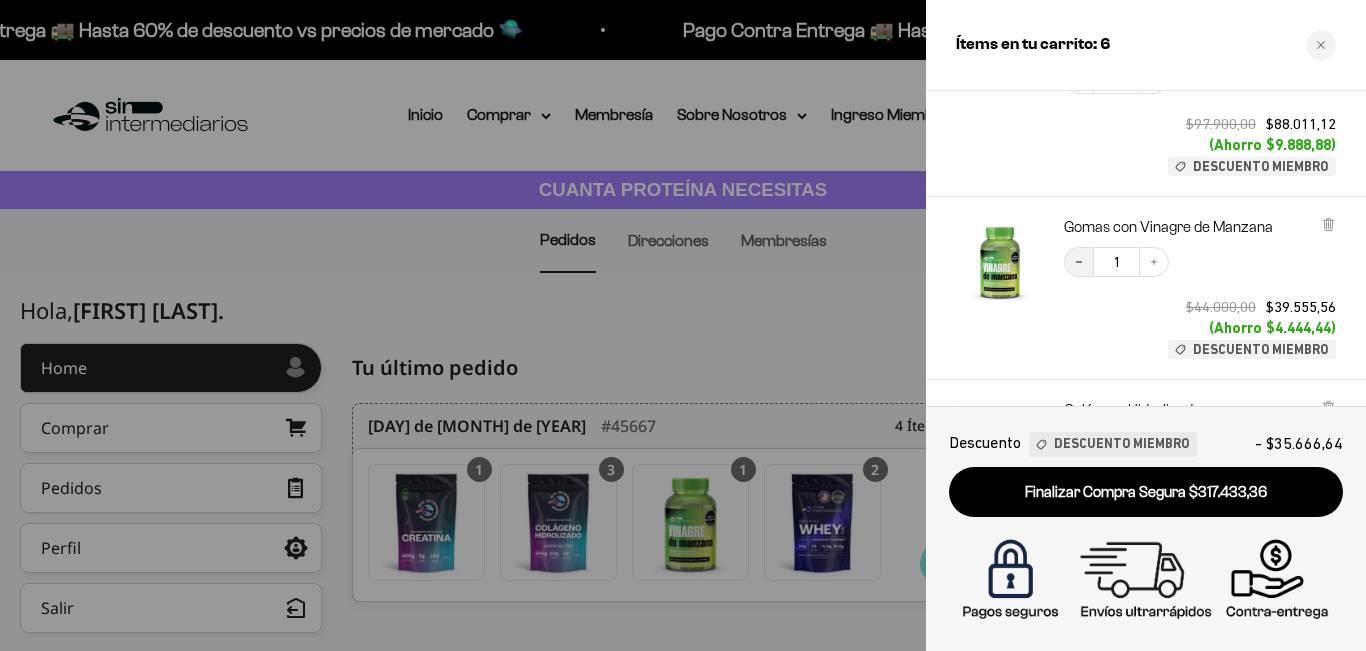 click on "Decrease quantity" at bounding box center [1079, 262] 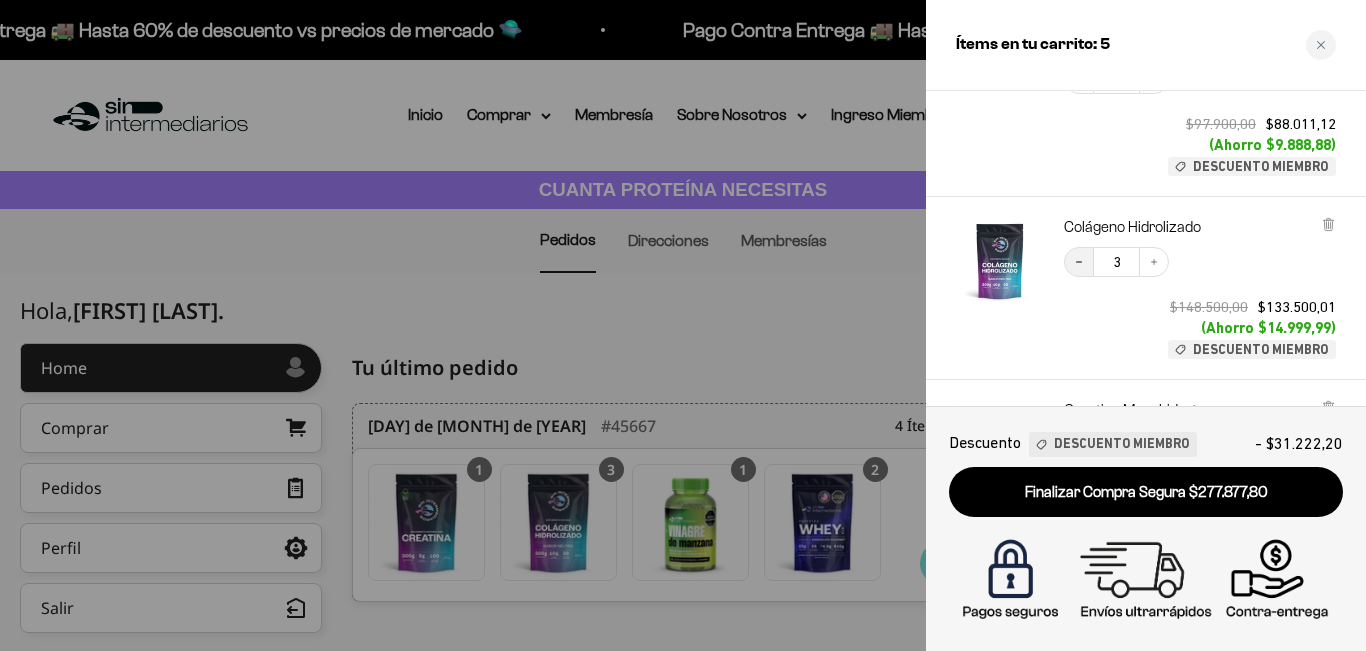 click 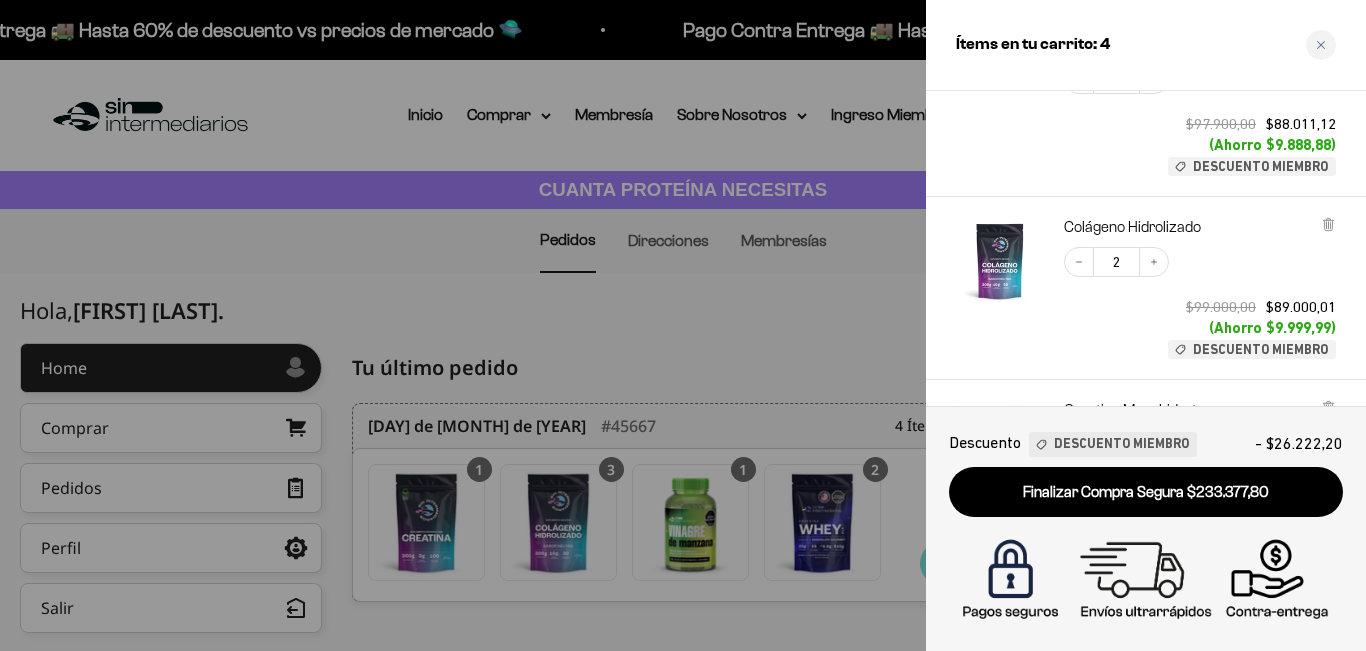 click 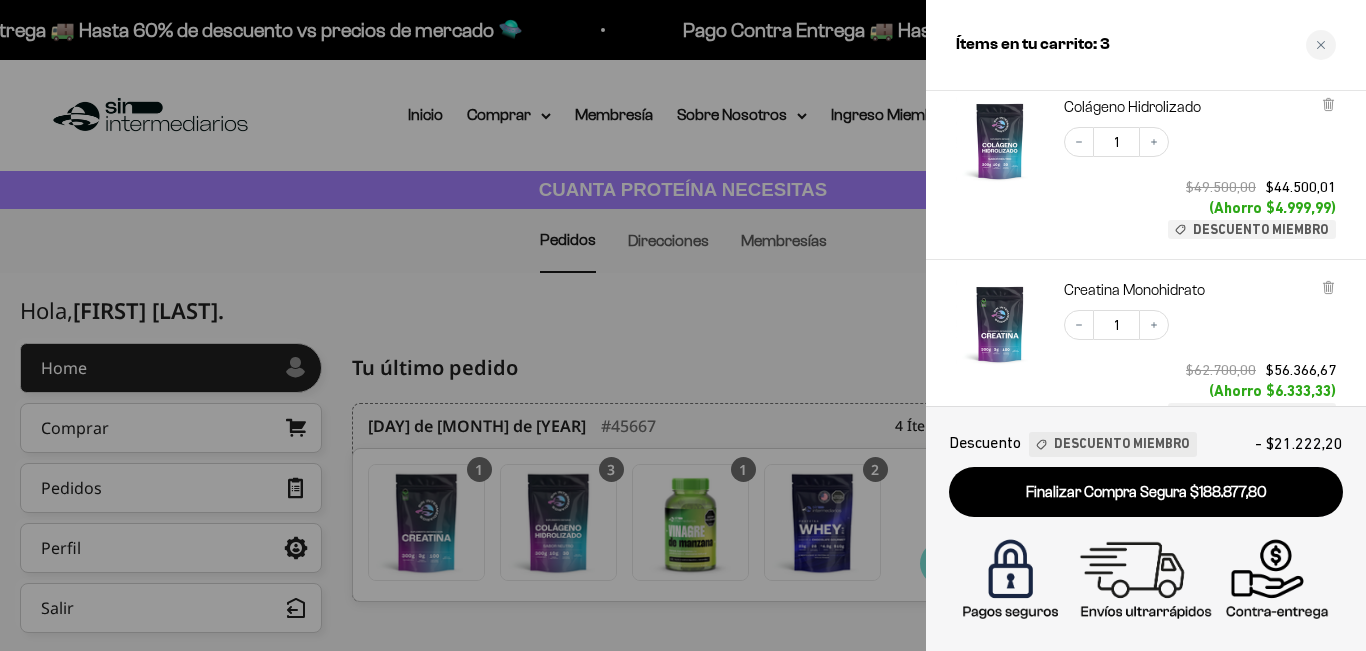 scroll, scrollTop: 400, scrollLeft: 0, axis: vertical 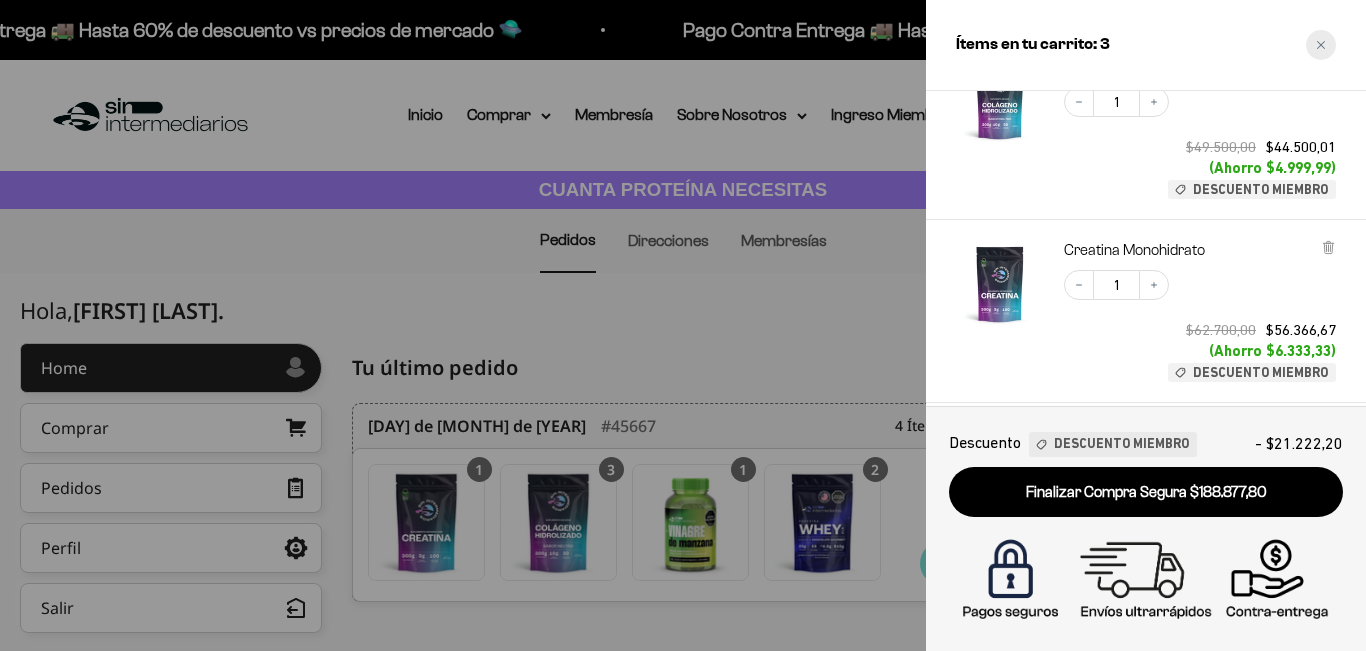 click at bounding box center [1321, 45] 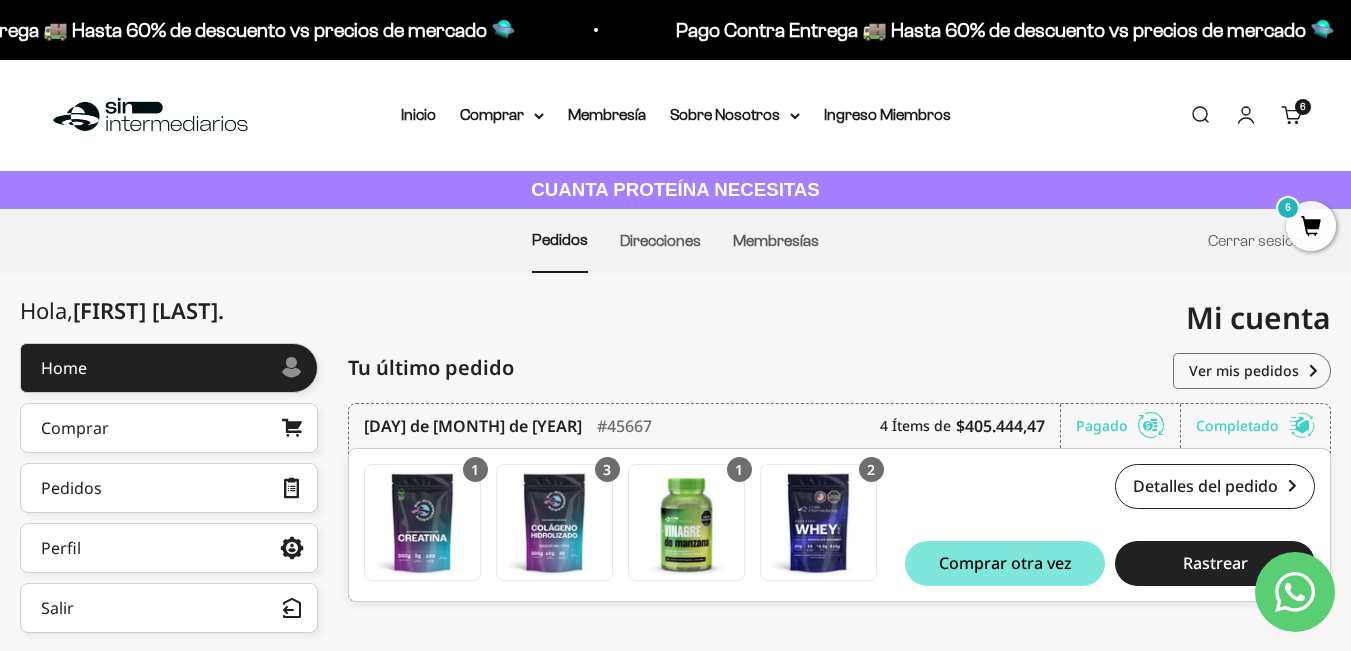 click on "Carrito
6 artículos
6" at bounding box center [1292, 115] 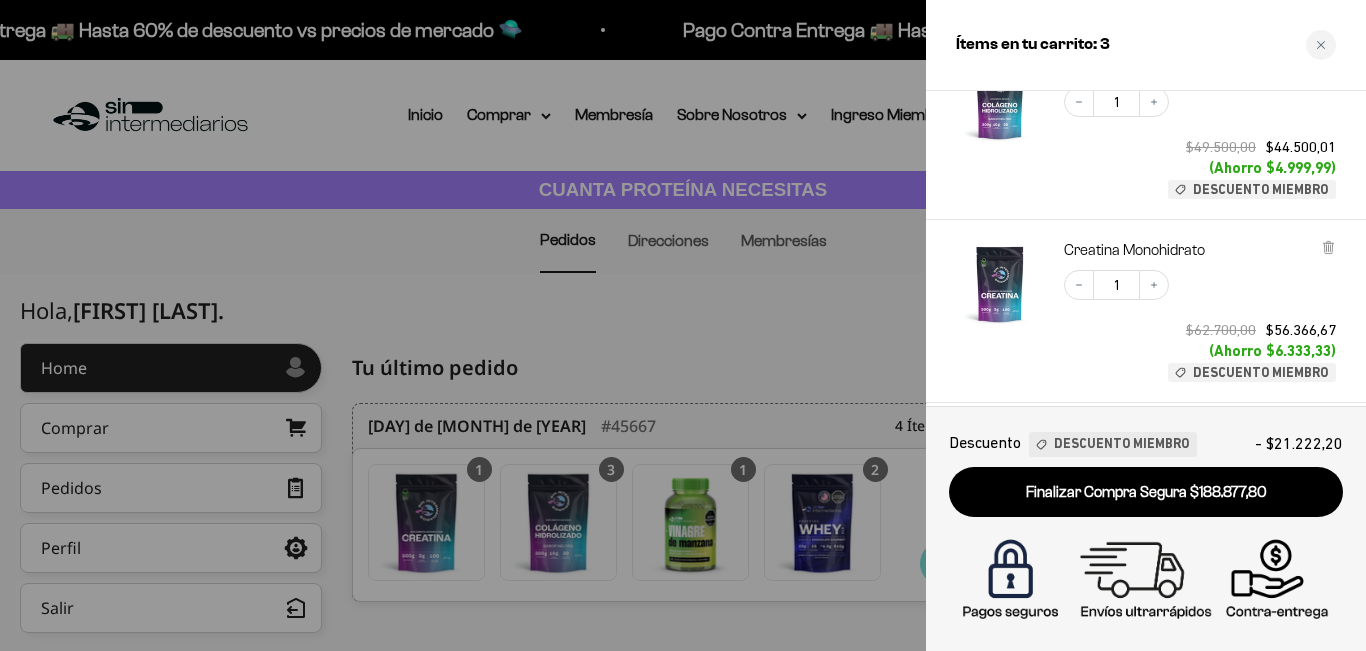 click on "Decrease quantity 1 Increase quantity $49.500,00 $44.500,01 (Ahorro $4.999,99) Descuento Miembro" at bounding box center [1190, 133] 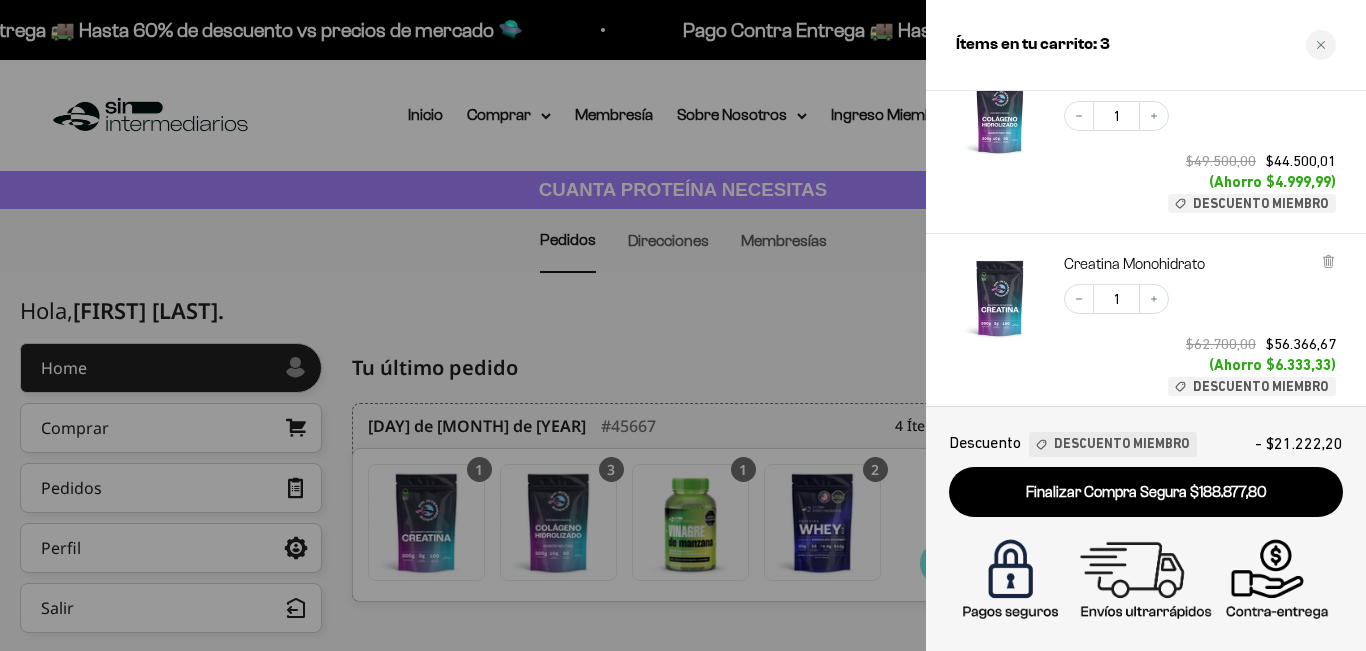 scroll, scrollTop: 400, scrollLeft: 0, axis: vertical 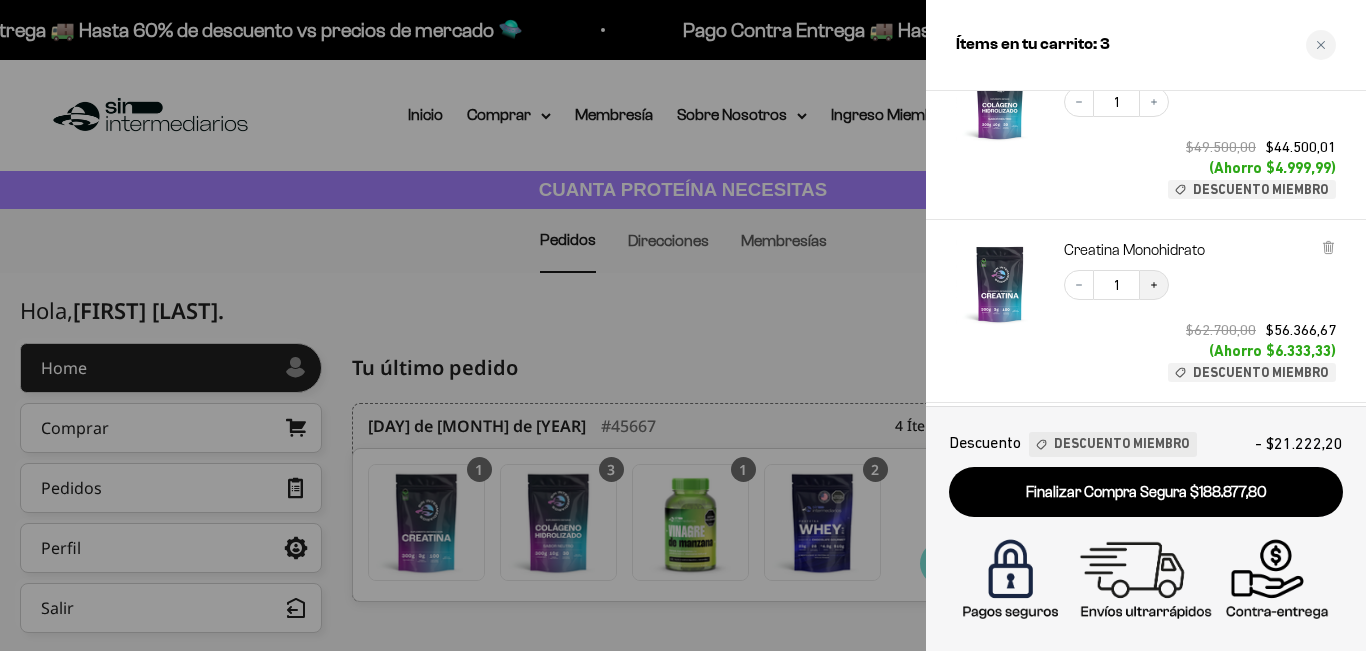click 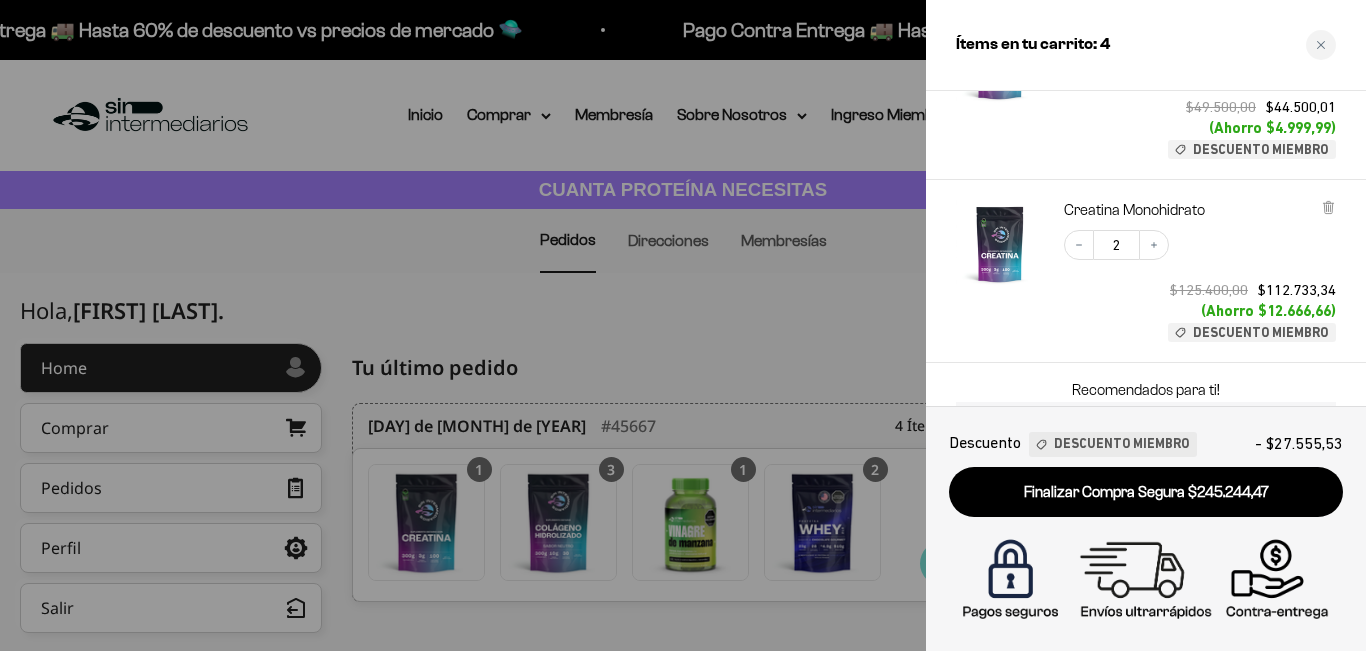 scroll, scrollTop: 360, scrollLeft: 0, axis: vertical 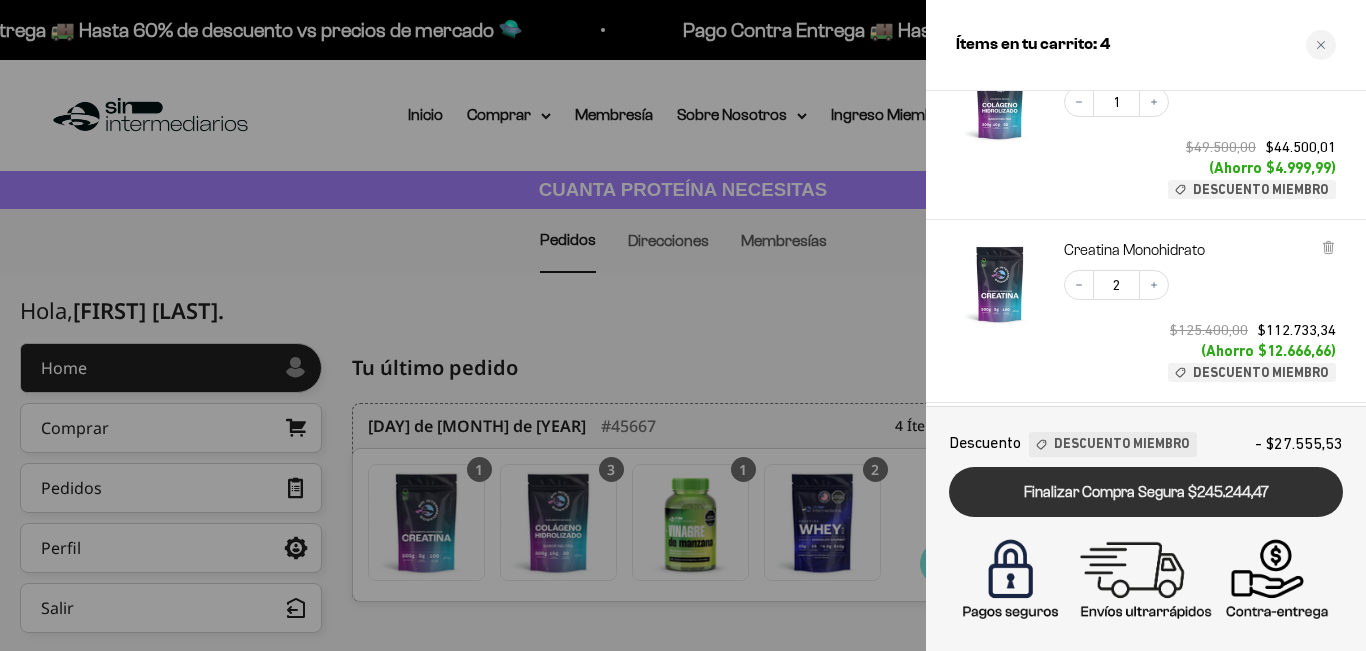 click on "Finalizar Compra Segura $245.244,47" at bounding box center [1146, 492] 